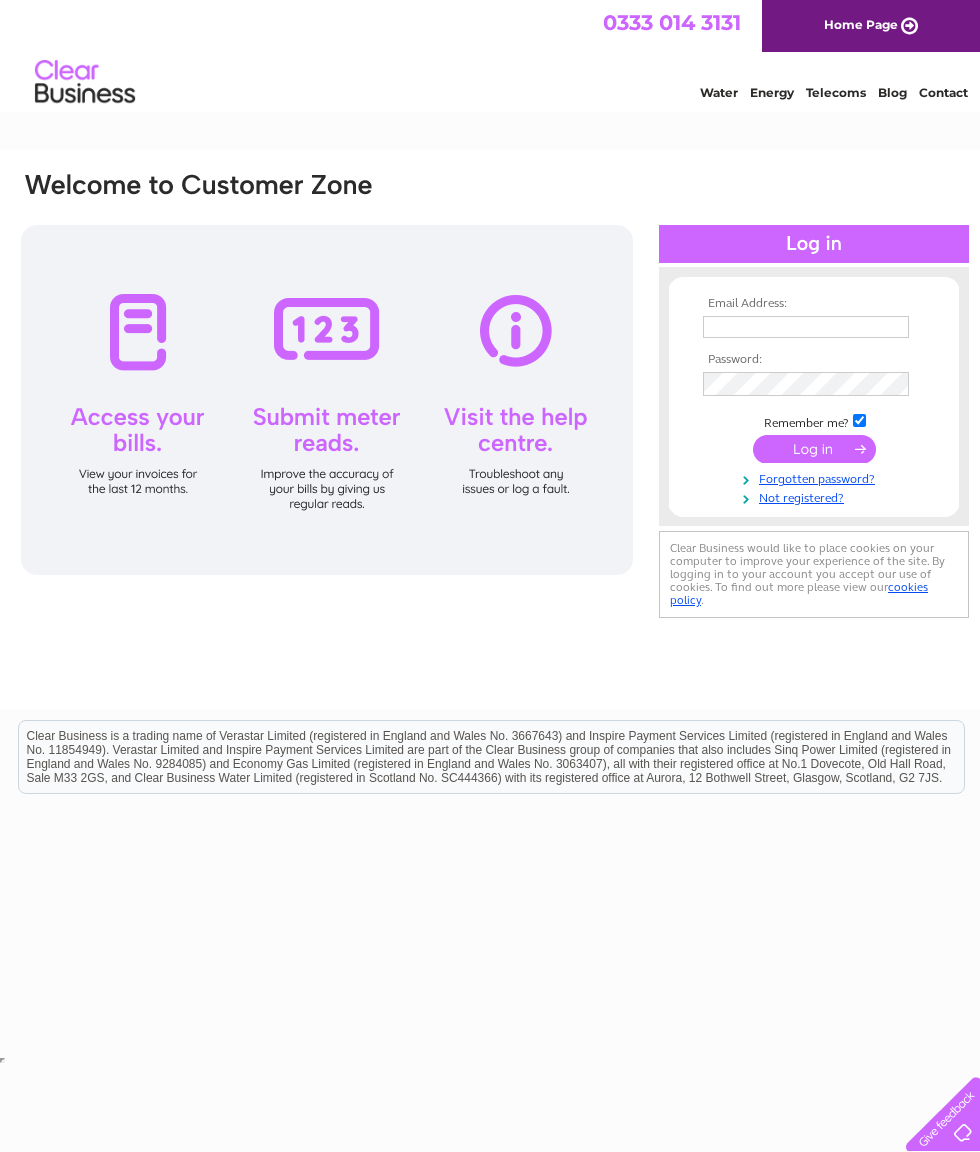 click at bounding box center (806, 327) 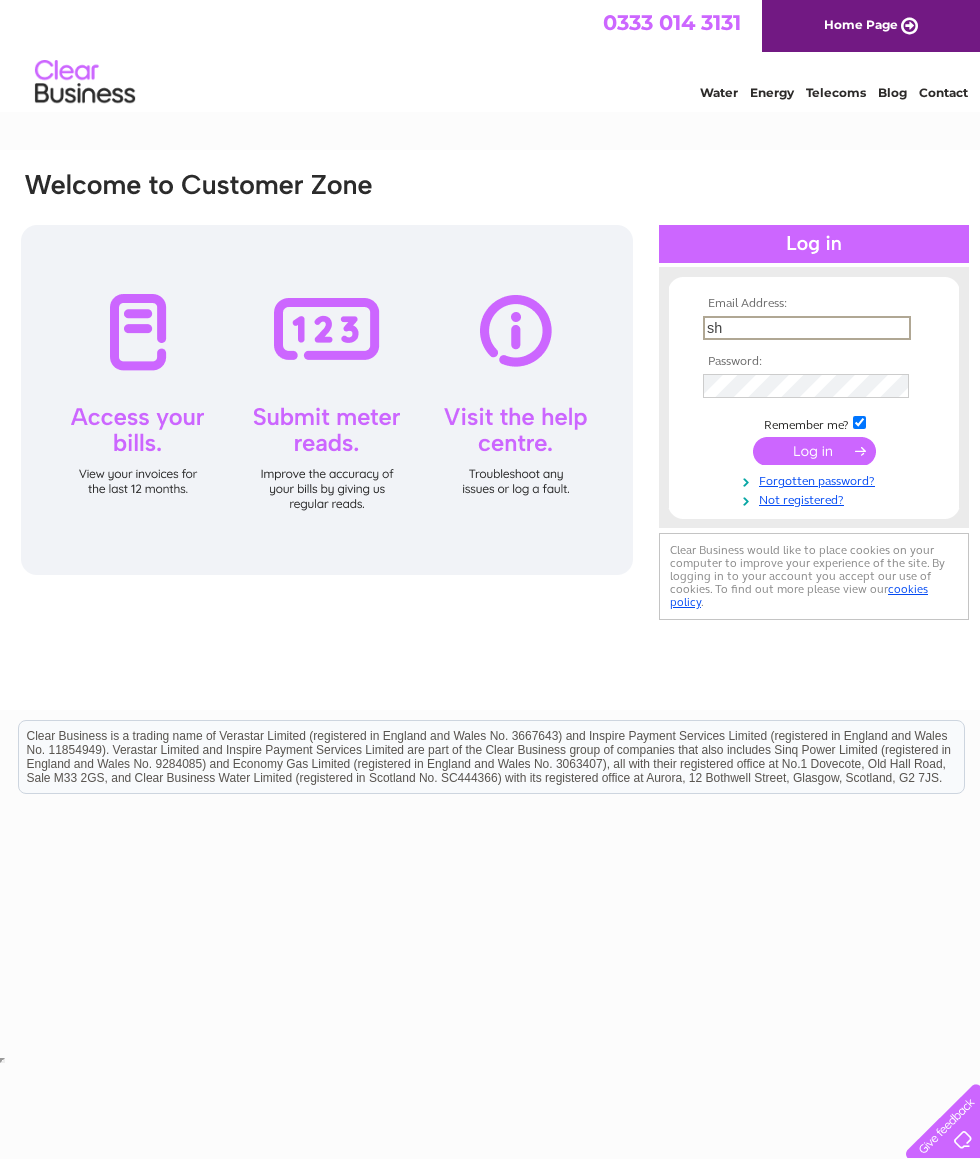 type on "shelagh_fletcher@hotmail.com" 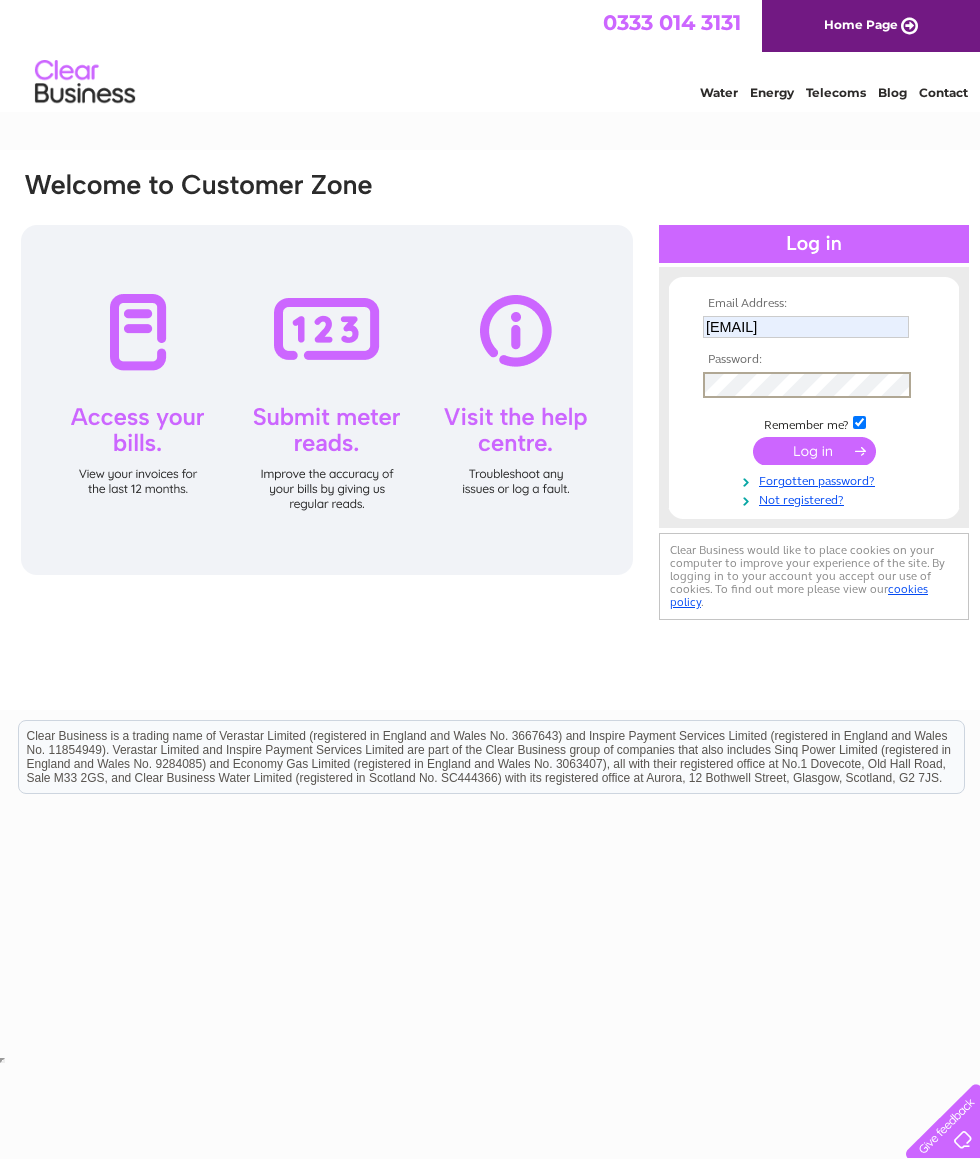 click at bounding box center [814, 451] 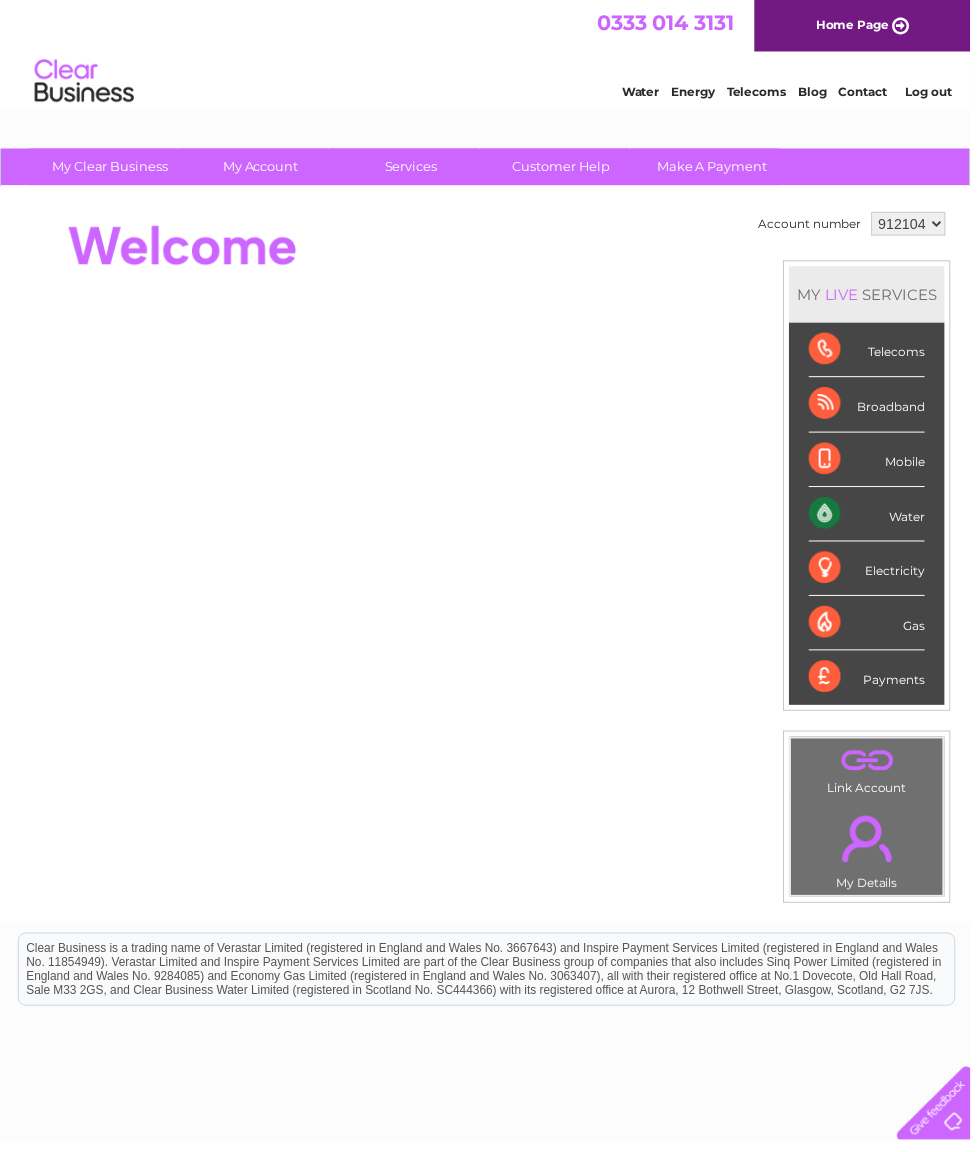 scroll, scrollTop: 0, scrollLeft: 0, axis: both 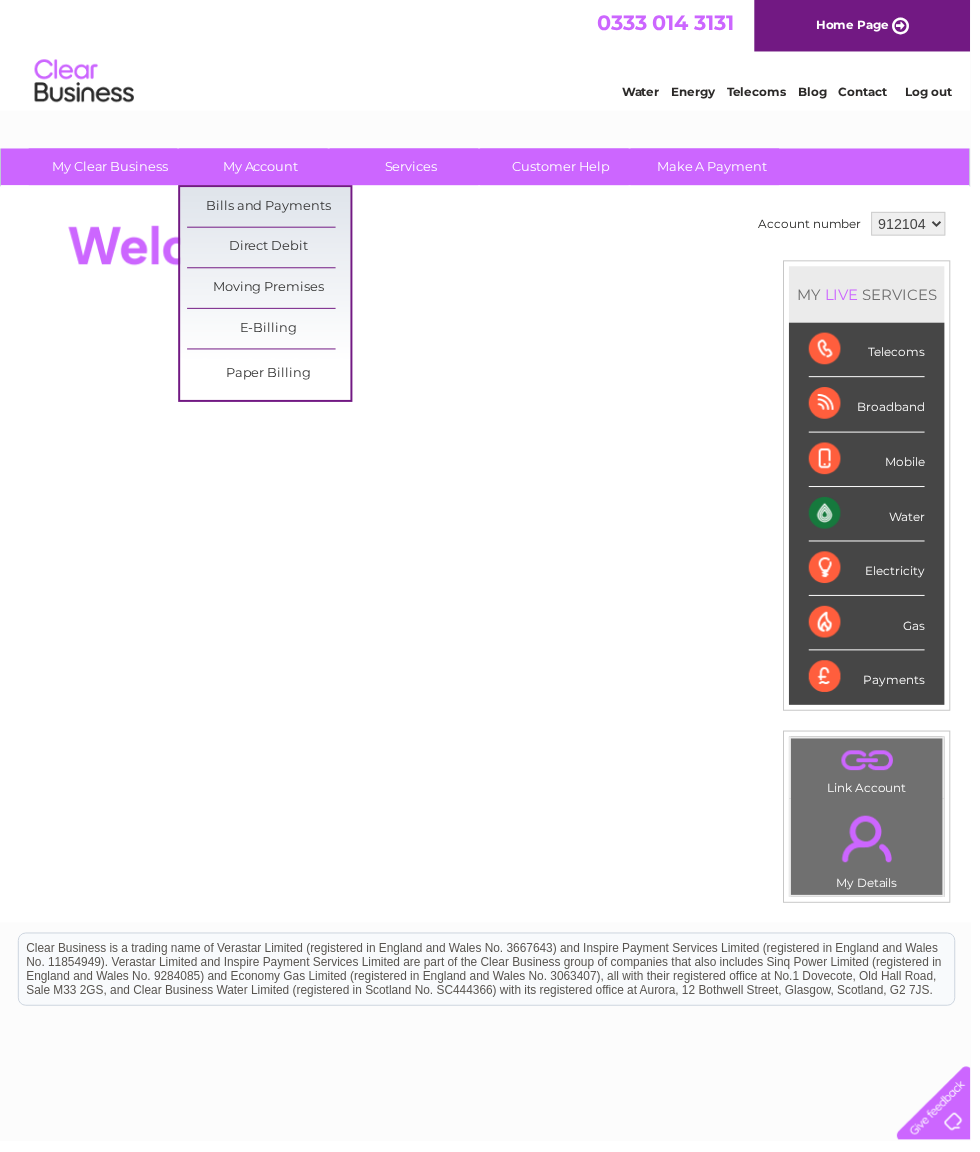 click on "Bills and Payments" at bounding box center [271, 209] 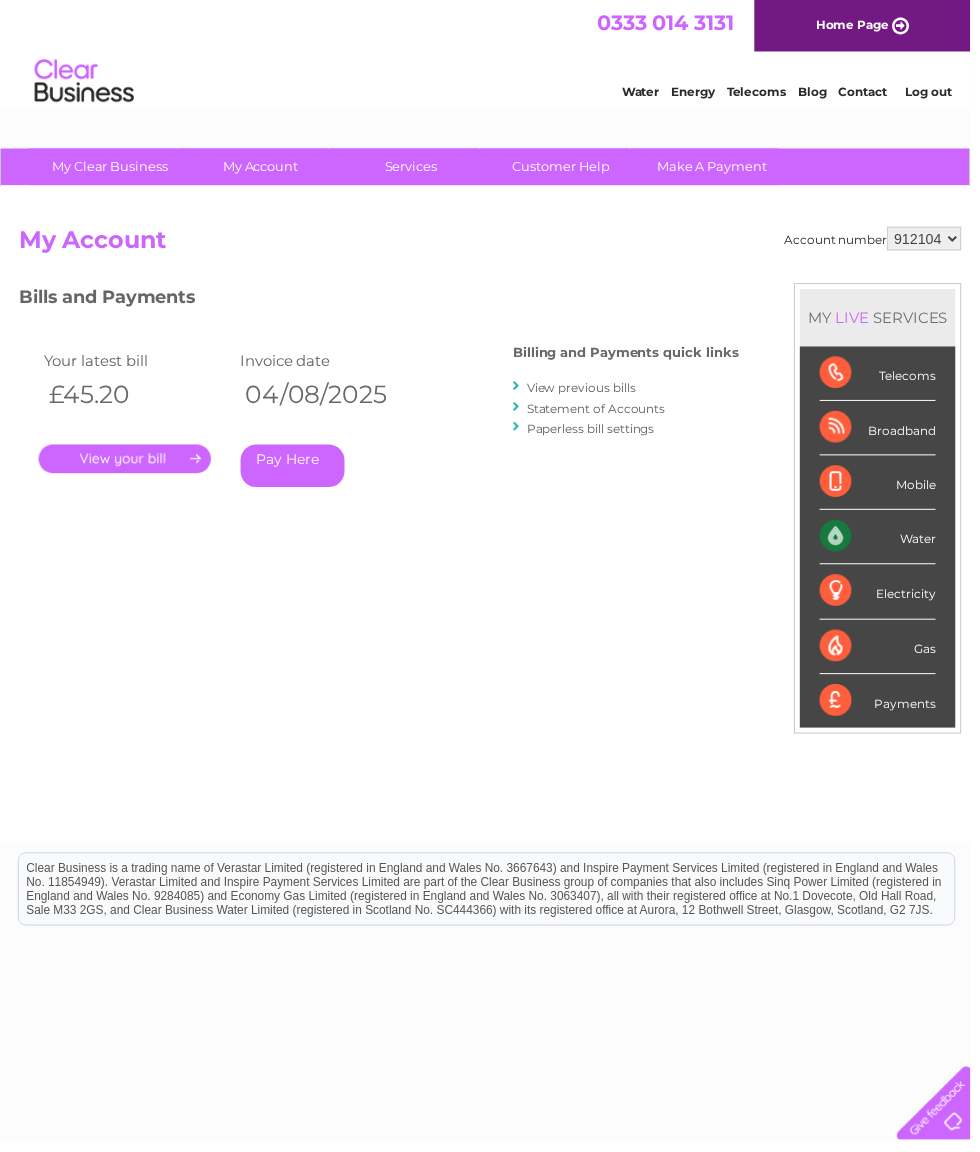 scroll, scrollTop: 0, scrollLeft: 0, axis: both 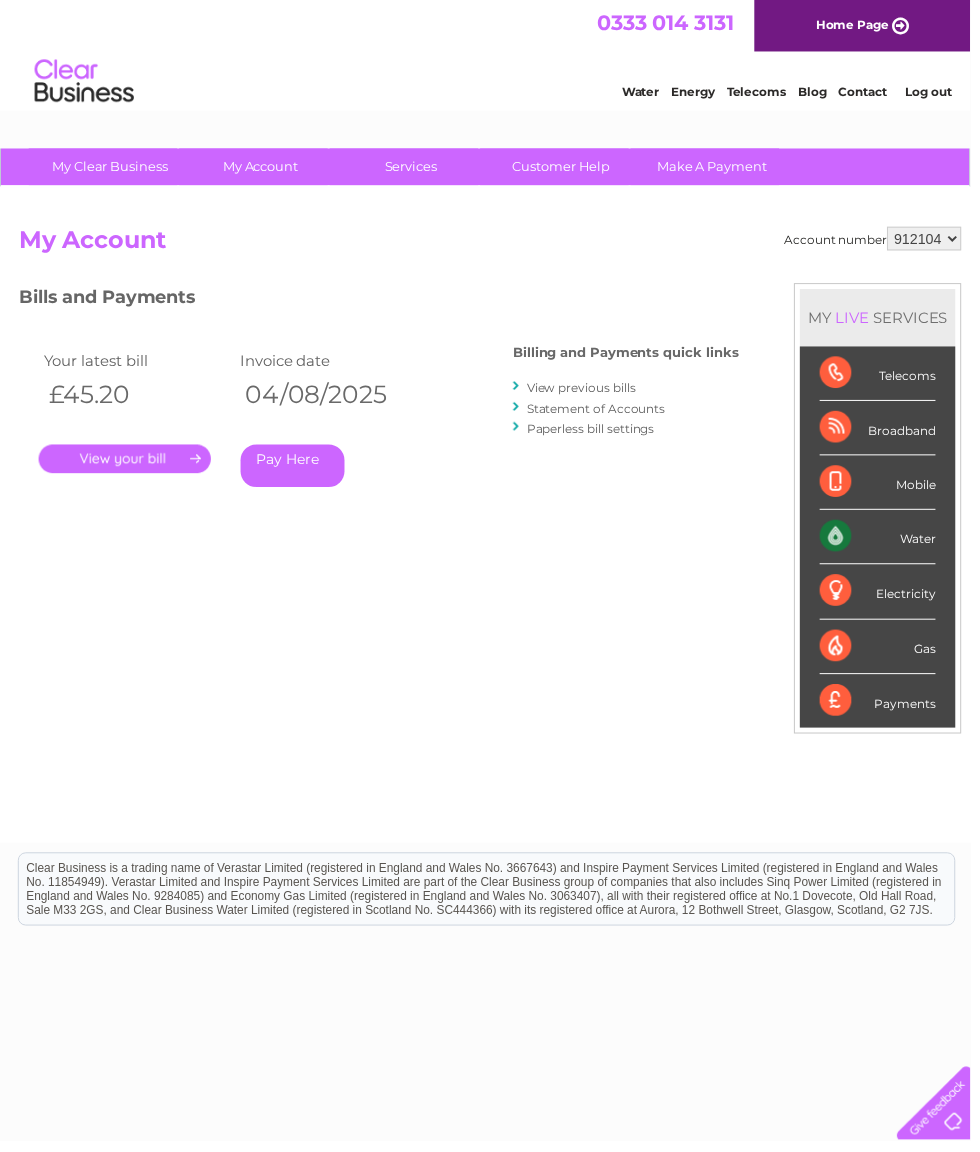 click on "Pay Here" at bounding box center (295, 470) 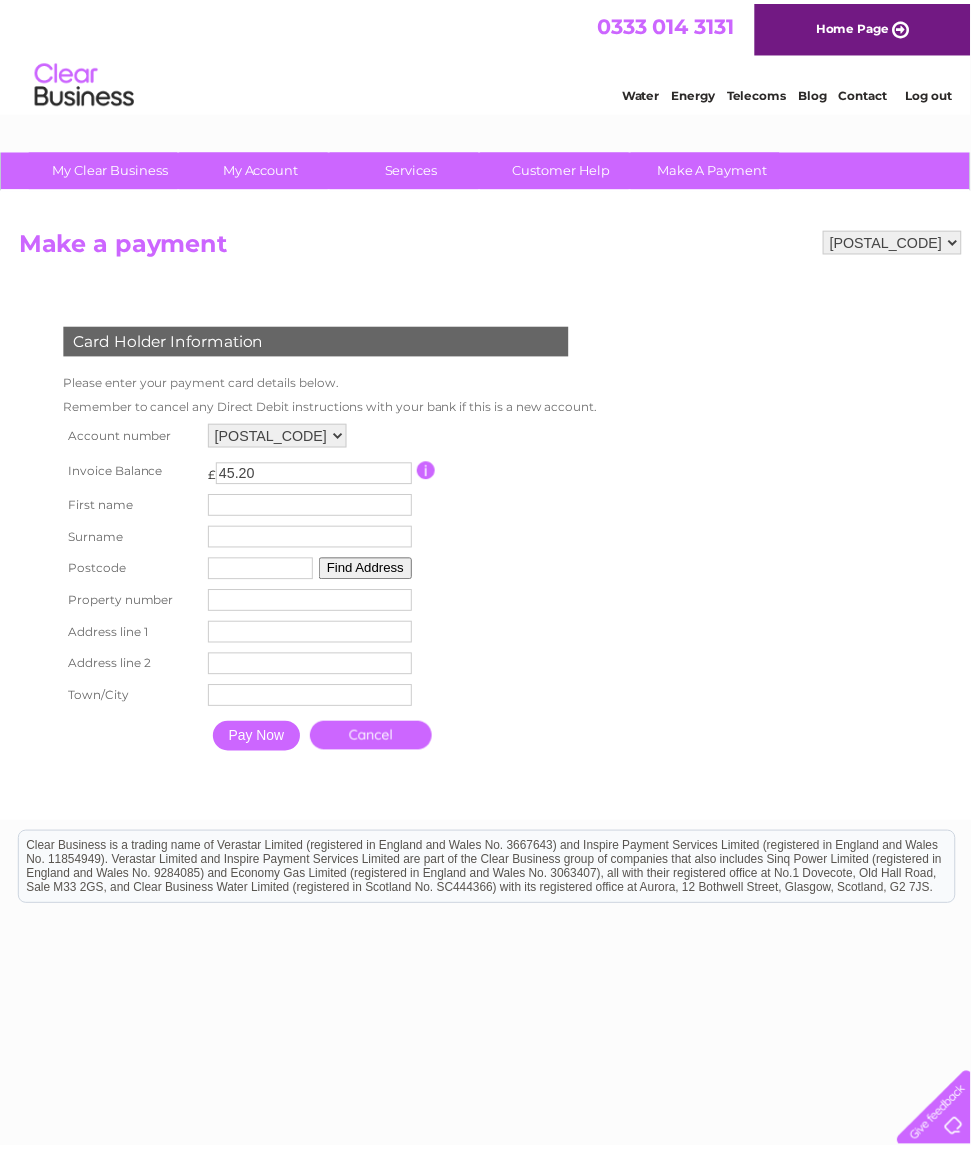 scroll, scrollTop: 0, scrollLeft: 0, axis: both 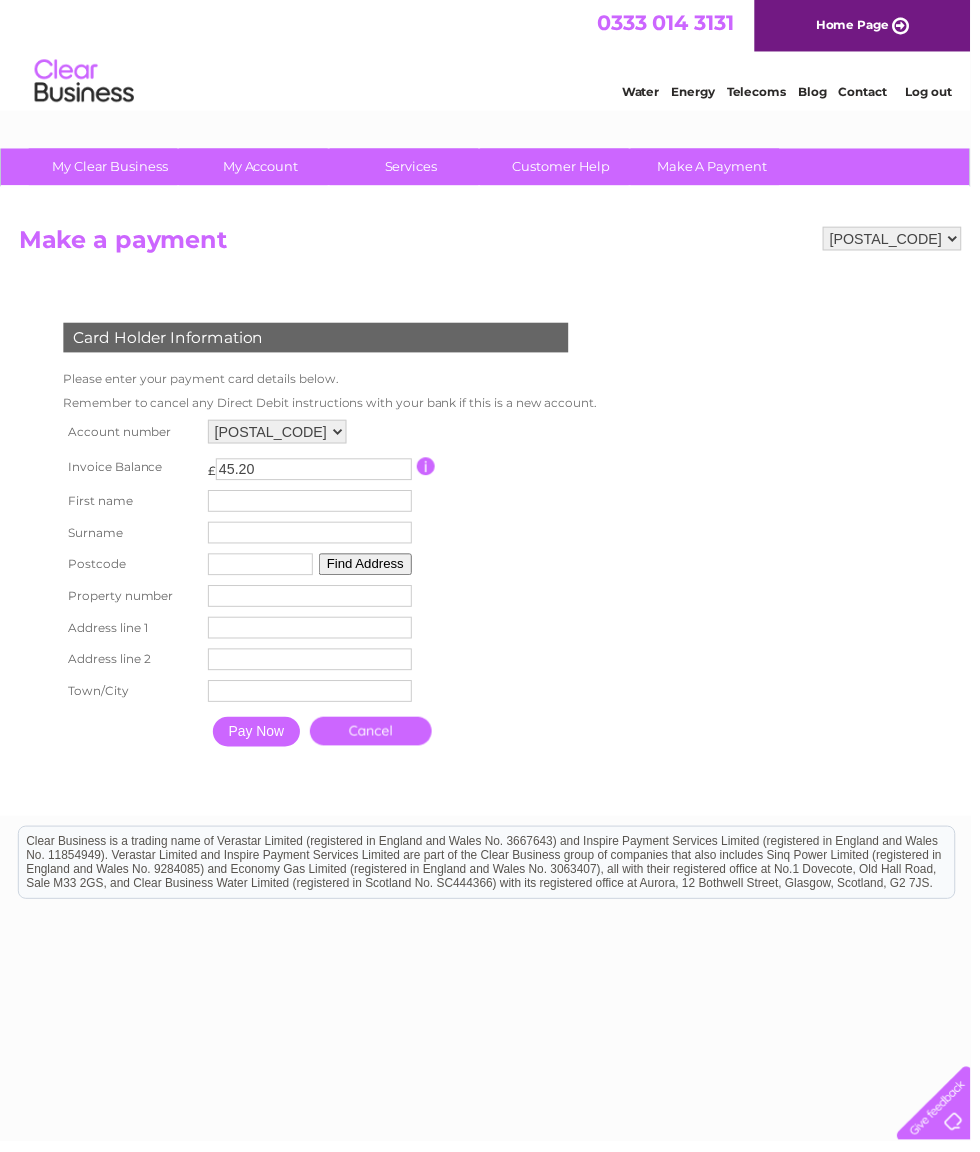 click at bounding box center [313, 506] 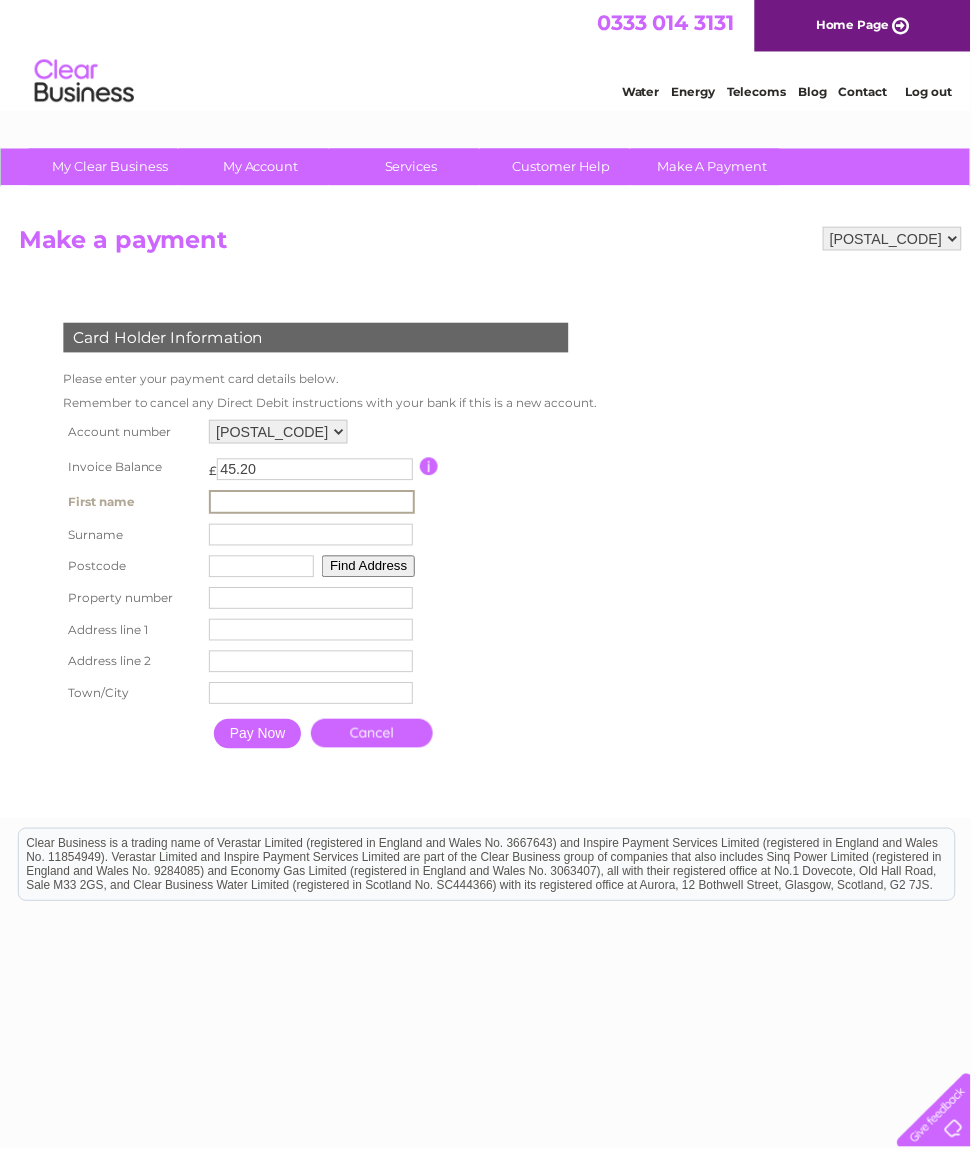 type on "[LAST]" 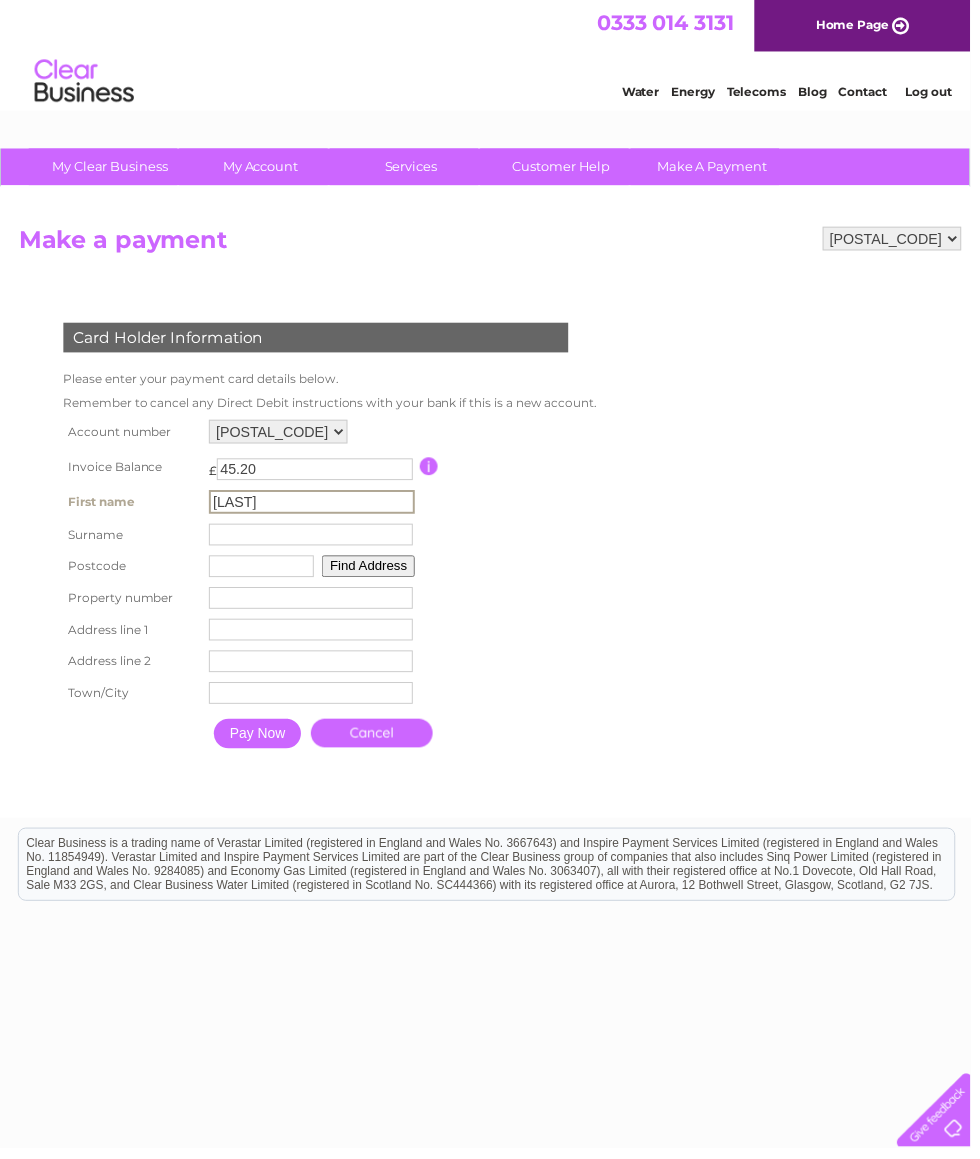 type on "[LAST]" 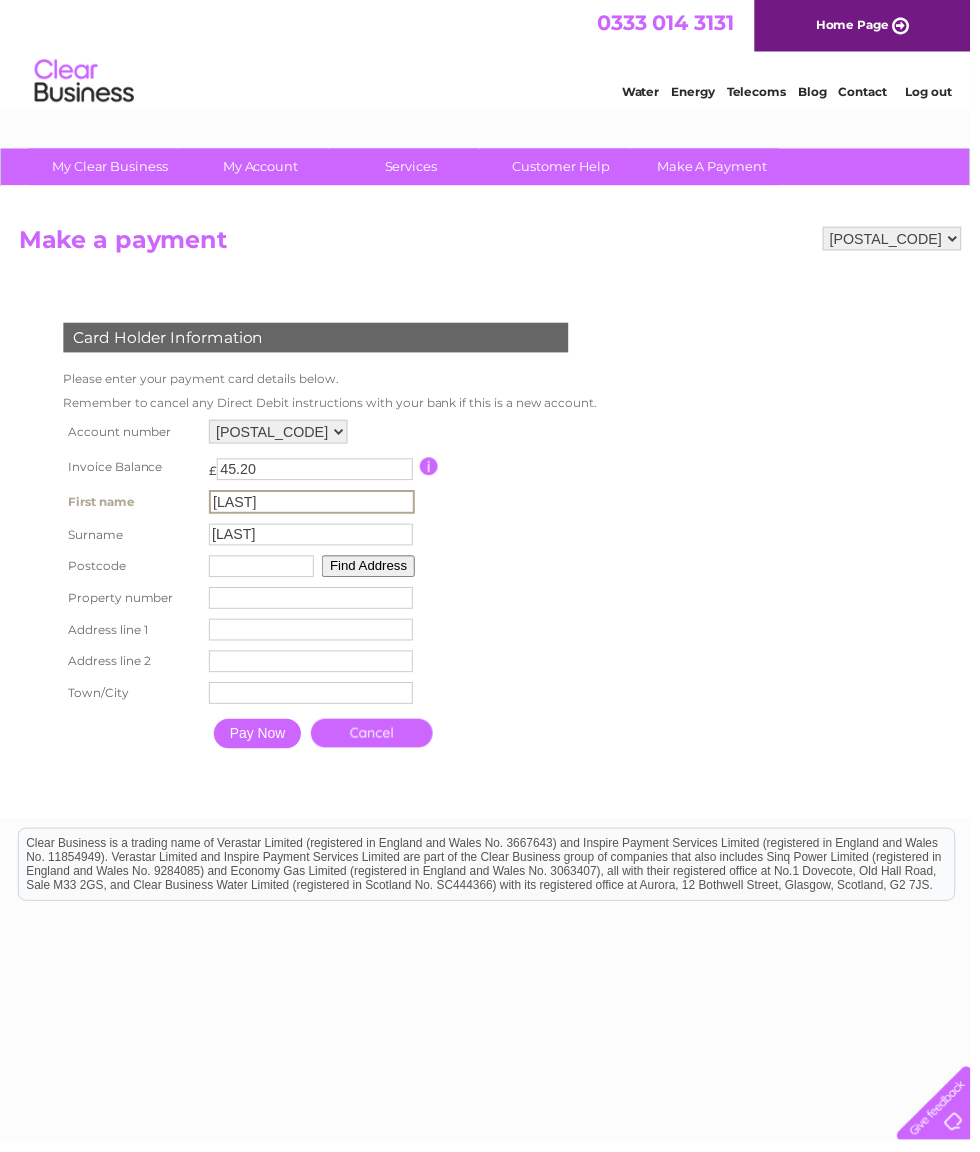 type on "[POSTAL]" 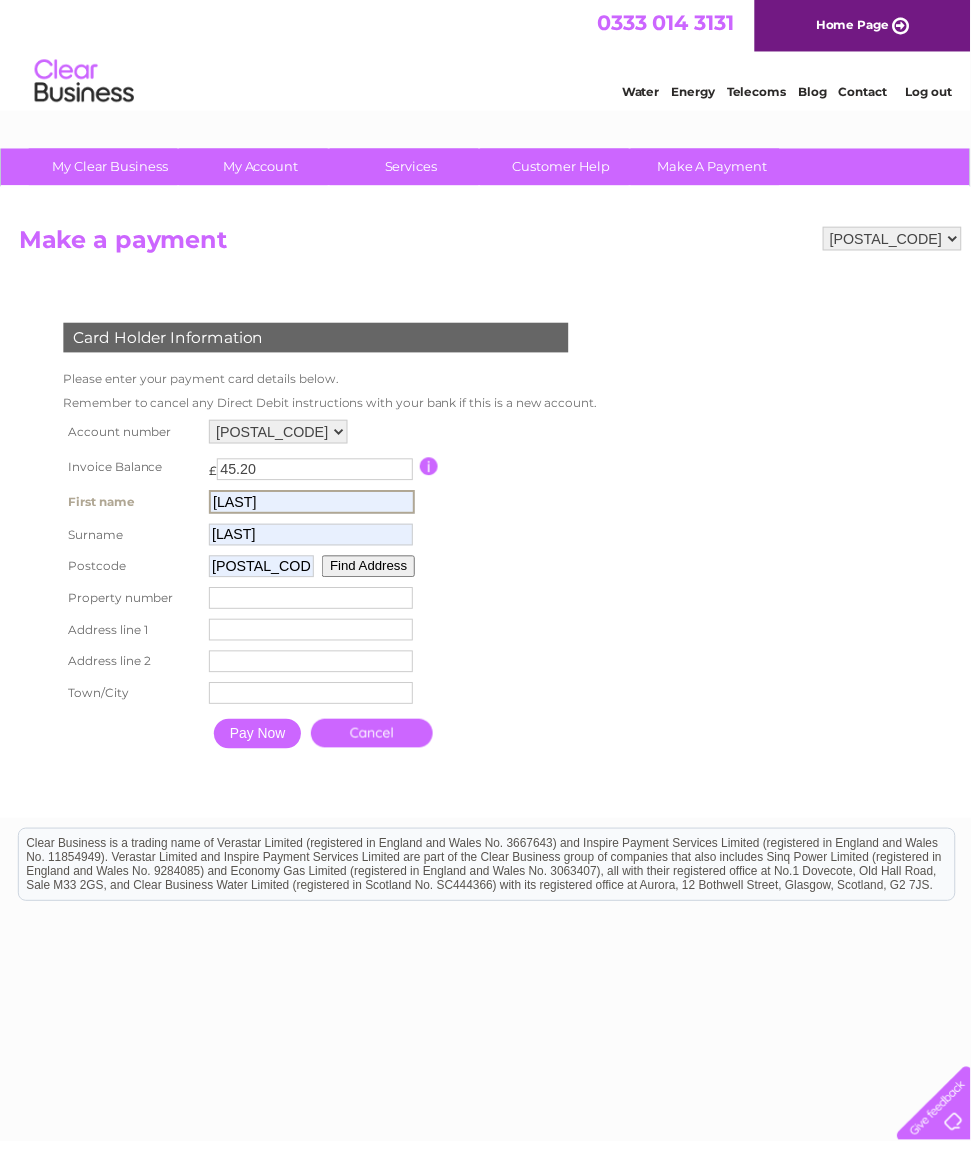 click on "Find Address" at bounding box center [372, 572] 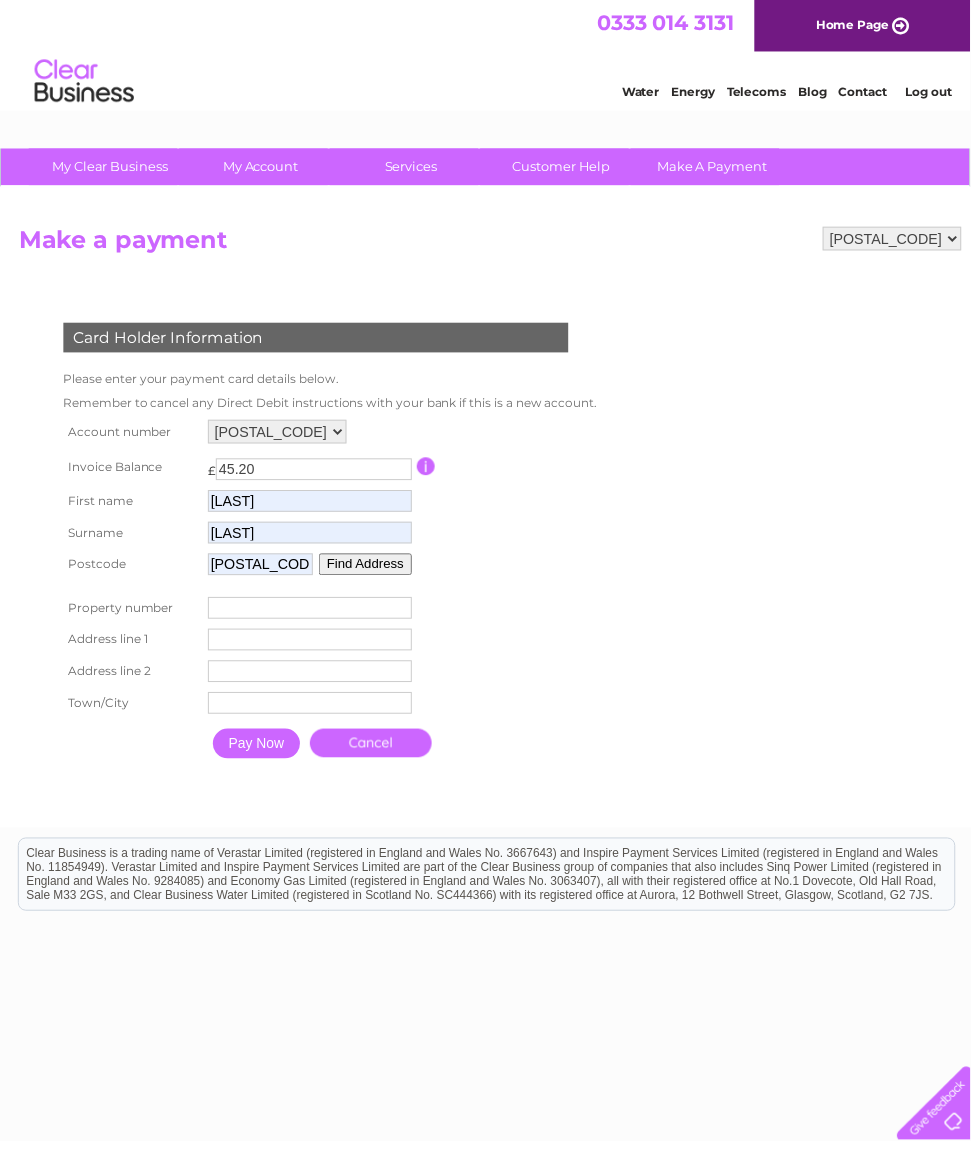 click at bounding box center [313, 614] 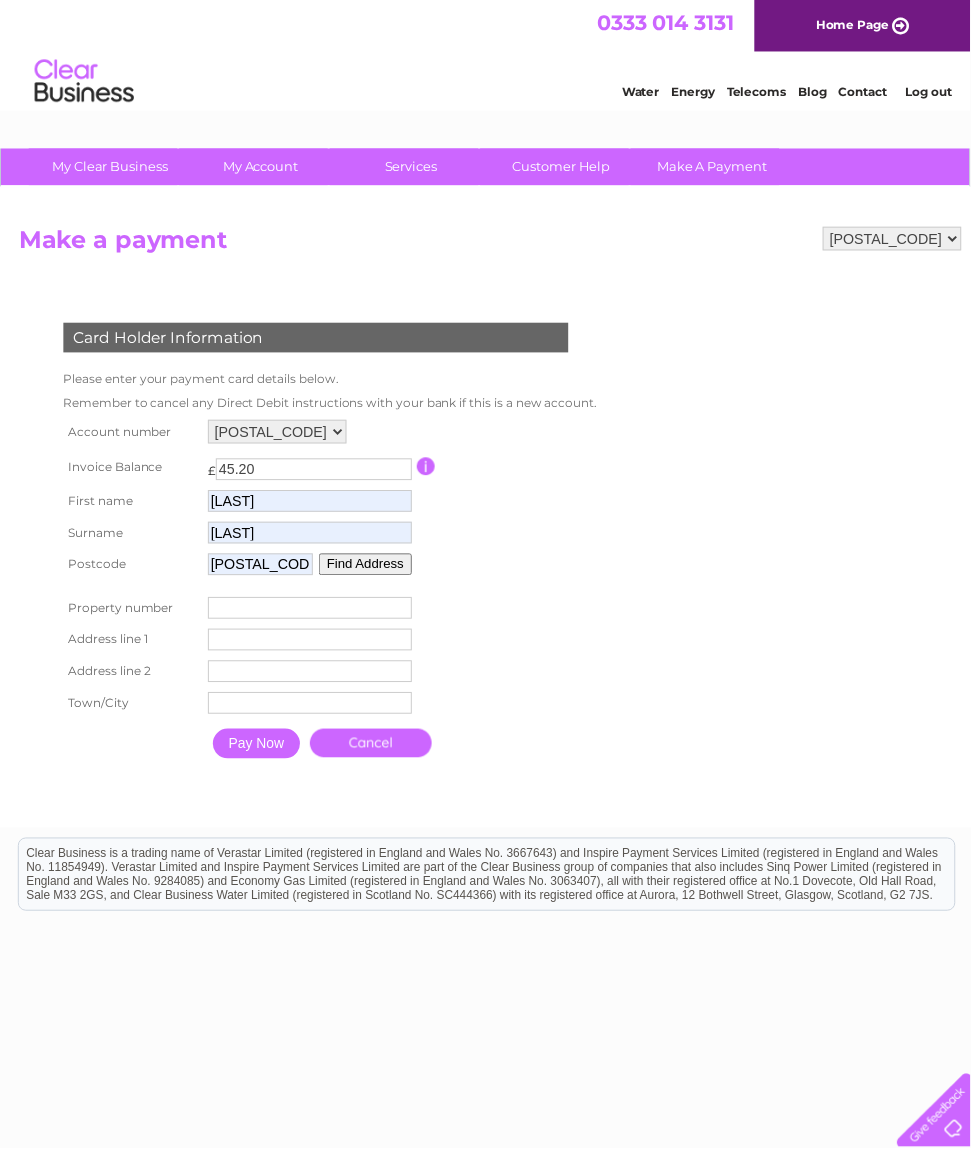 click at bounding box center [313, 646] 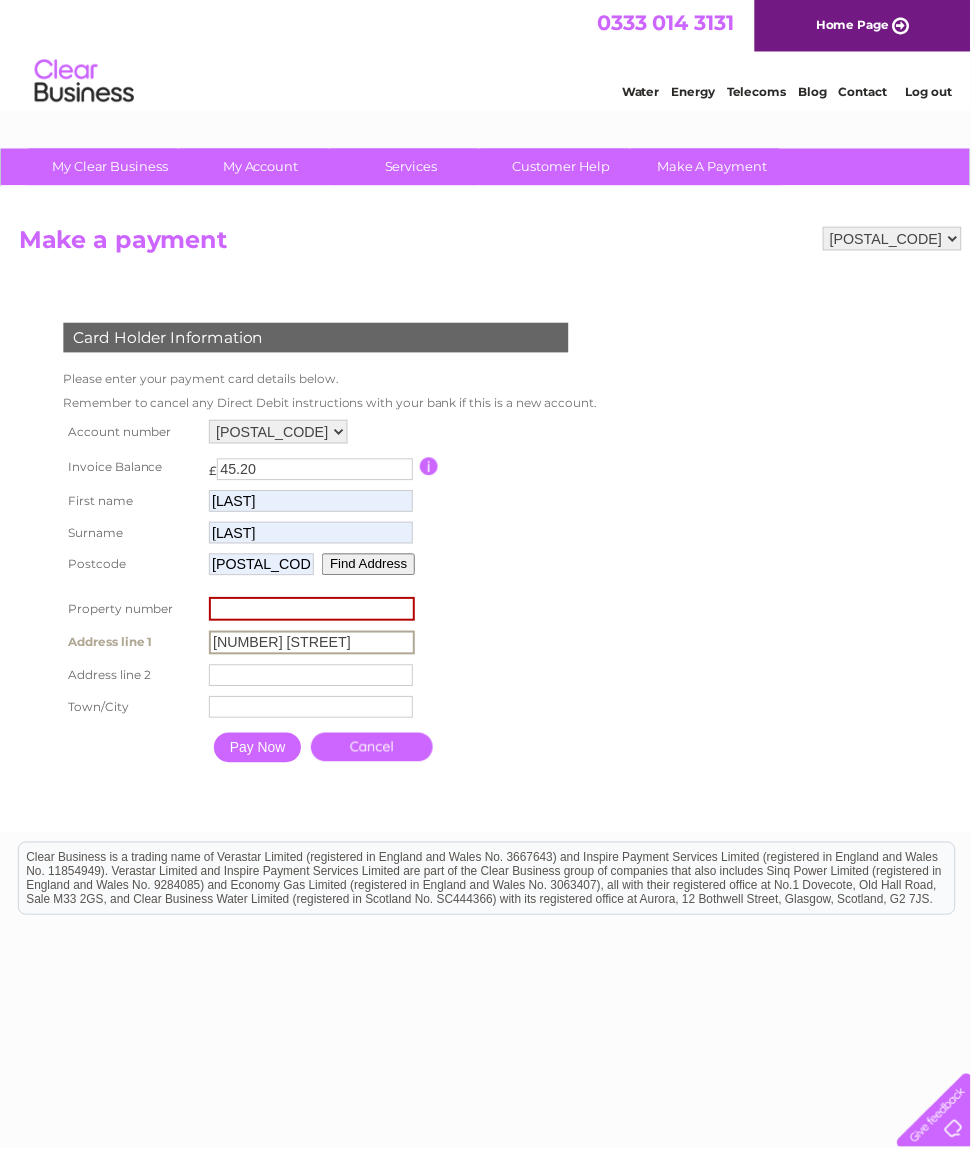 type on "10 Lower Breakish" 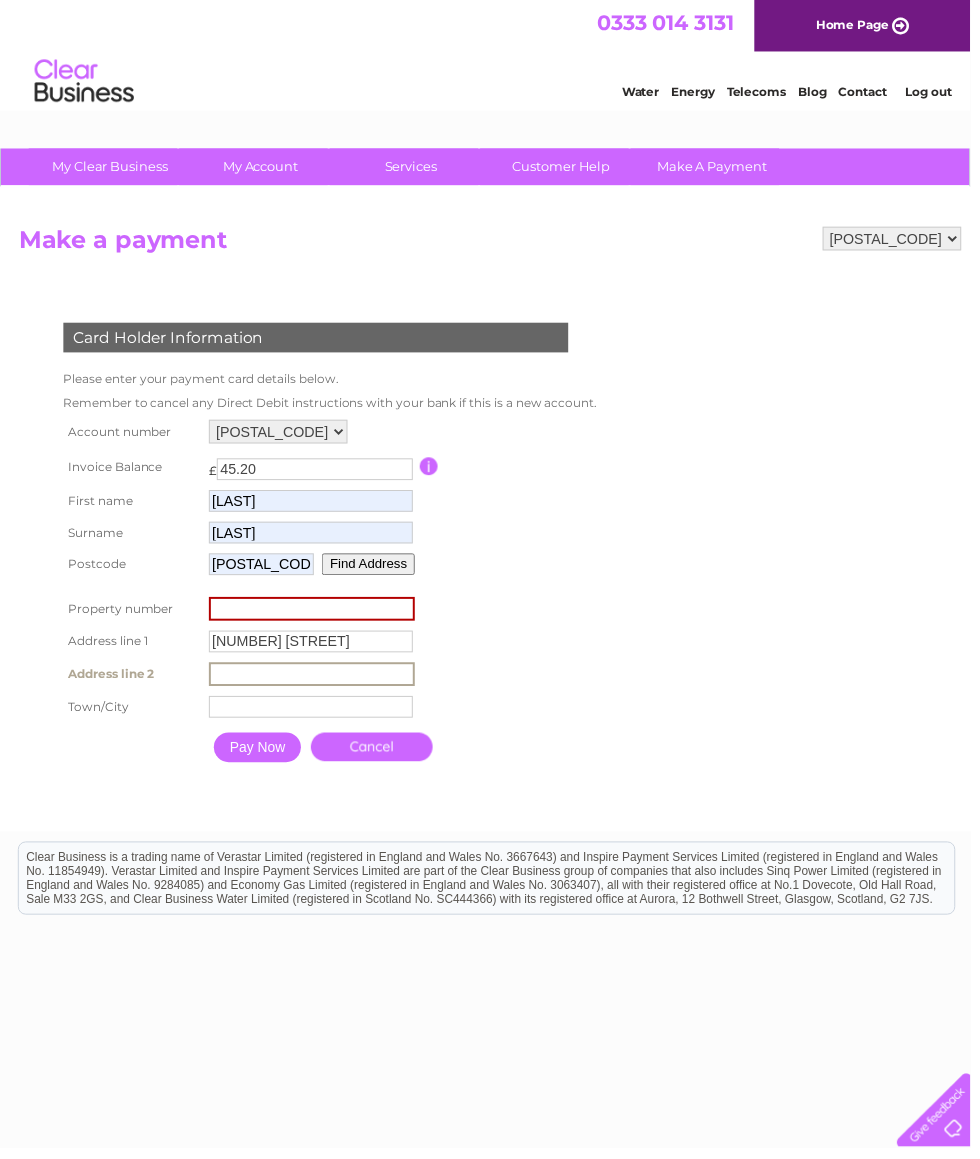 click at bounding box center [314, 714] 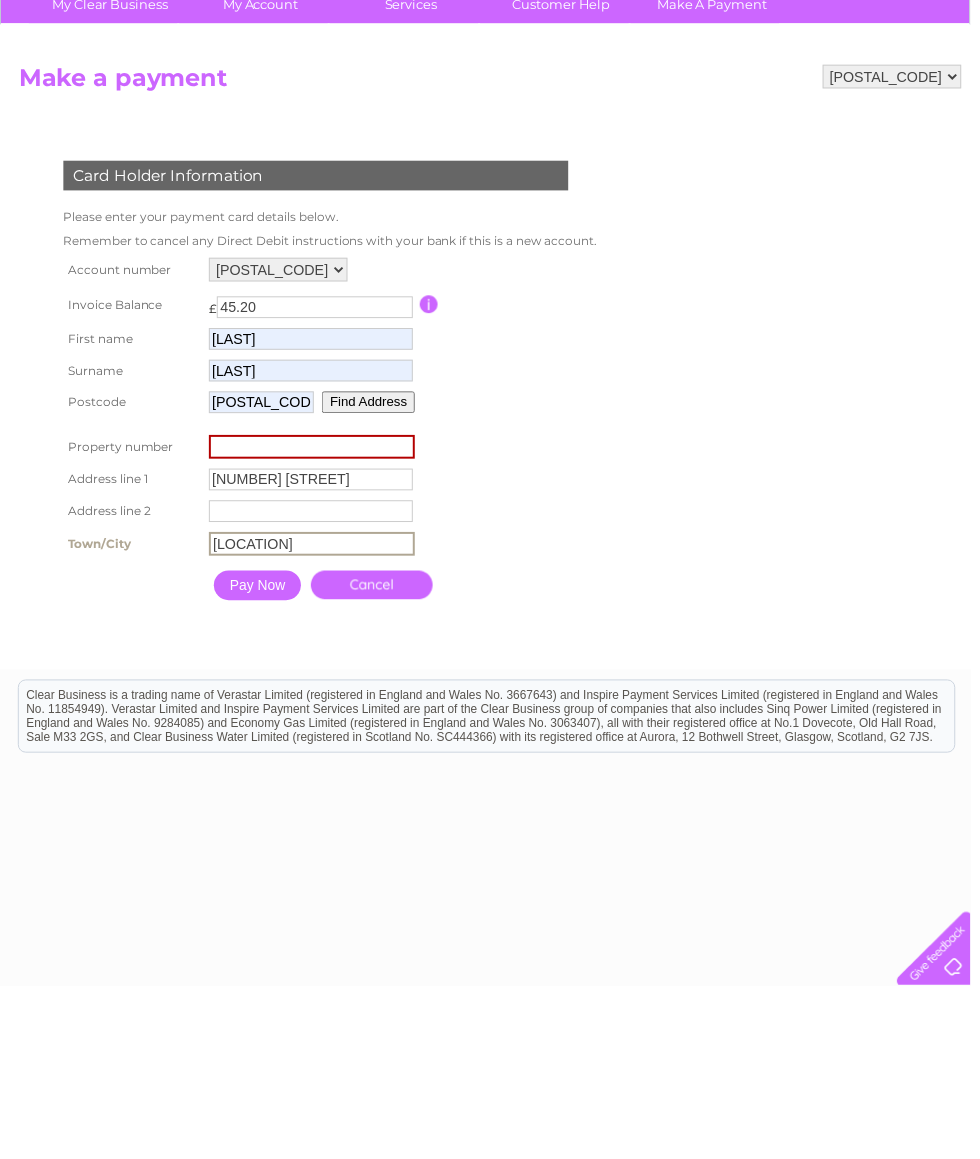 type on "[REGION]" 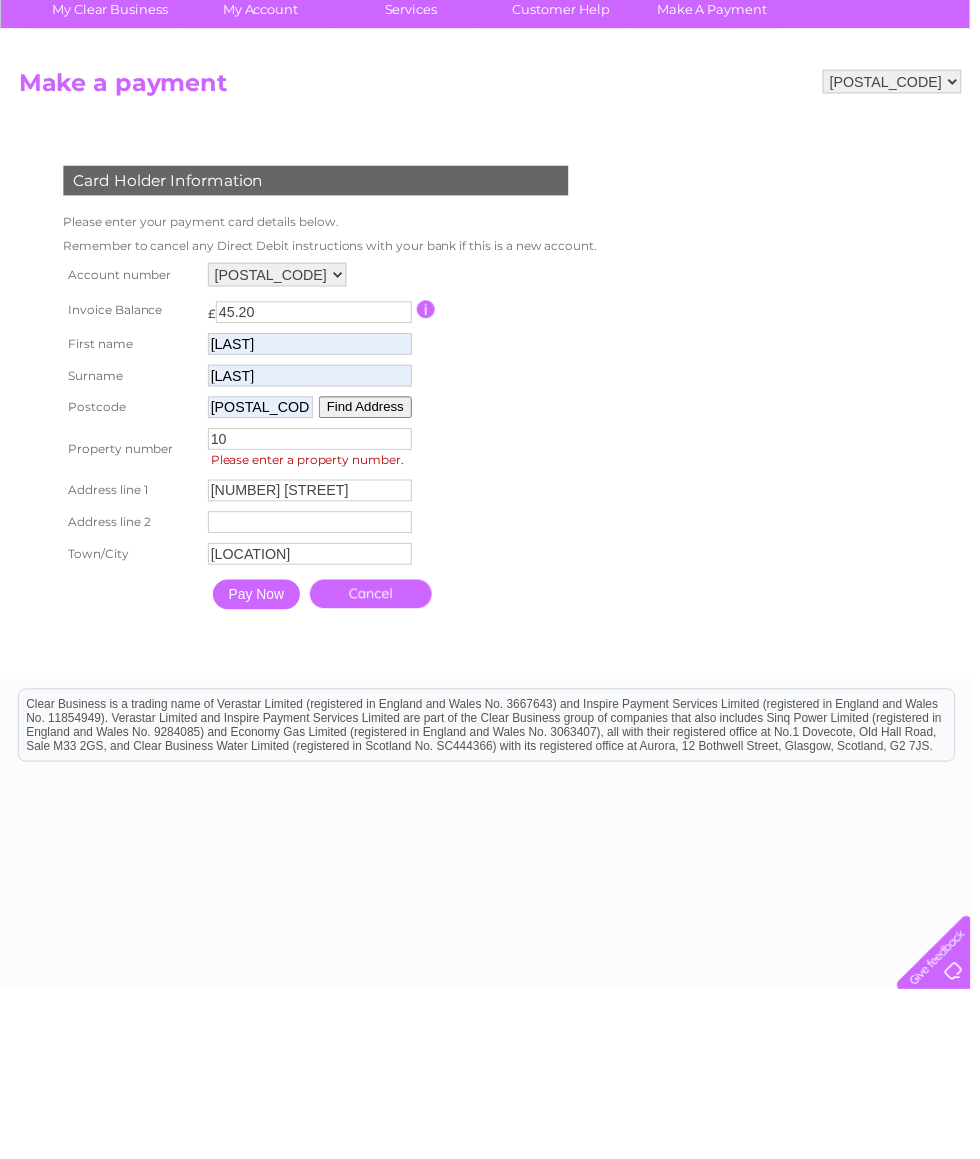 type on "10" 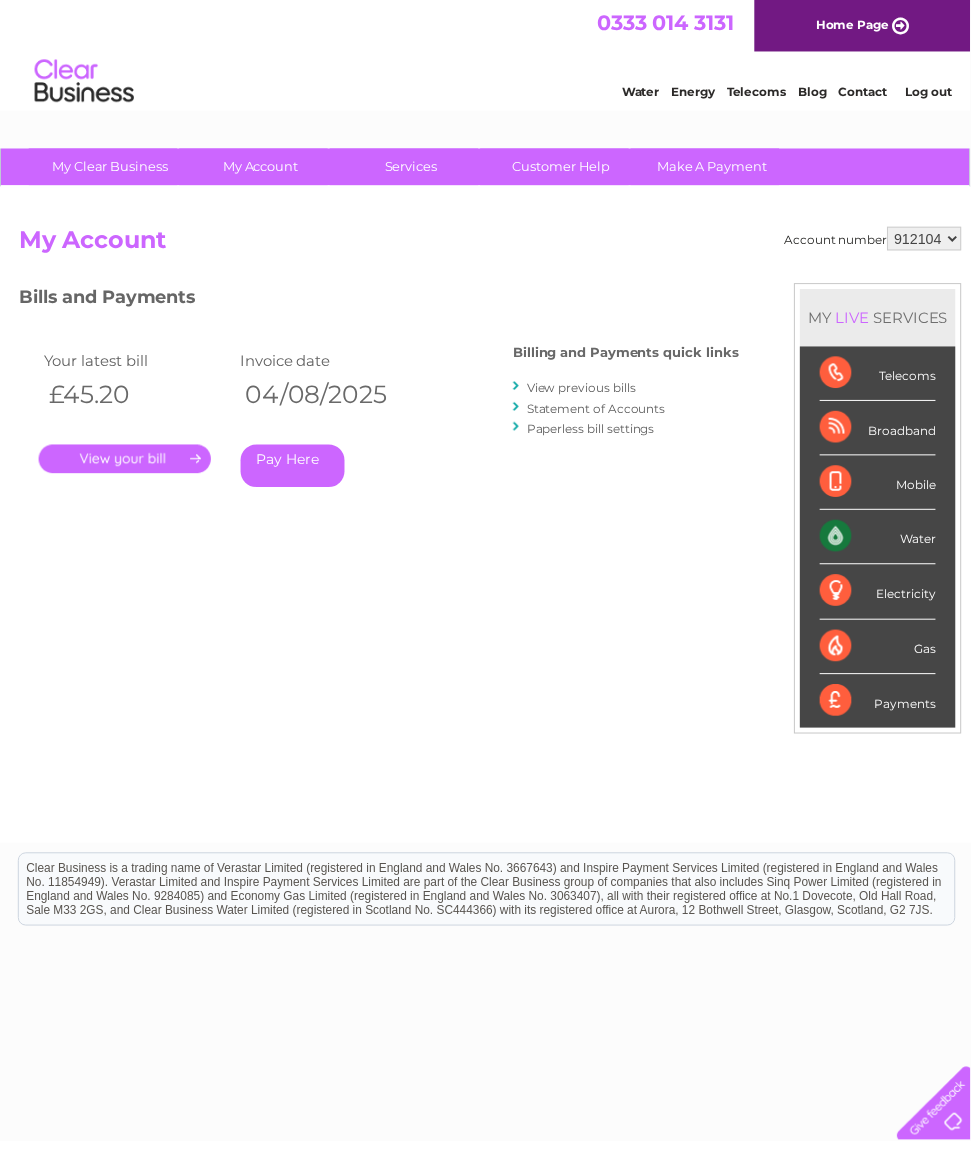 scroll, scrollTop: 0, scrollLeft: 0, axis: both 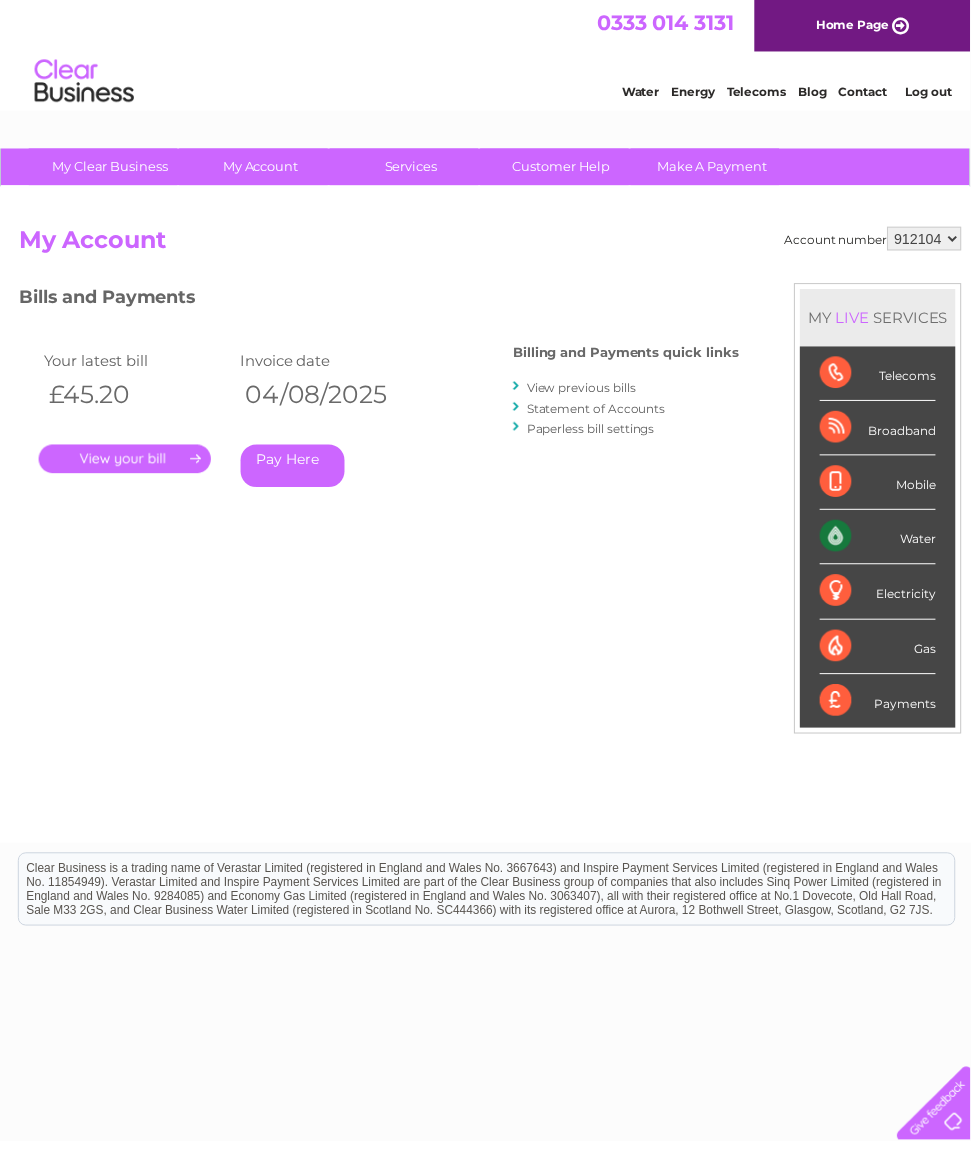 click on "Pay Here" at bounding box center (295, 470) 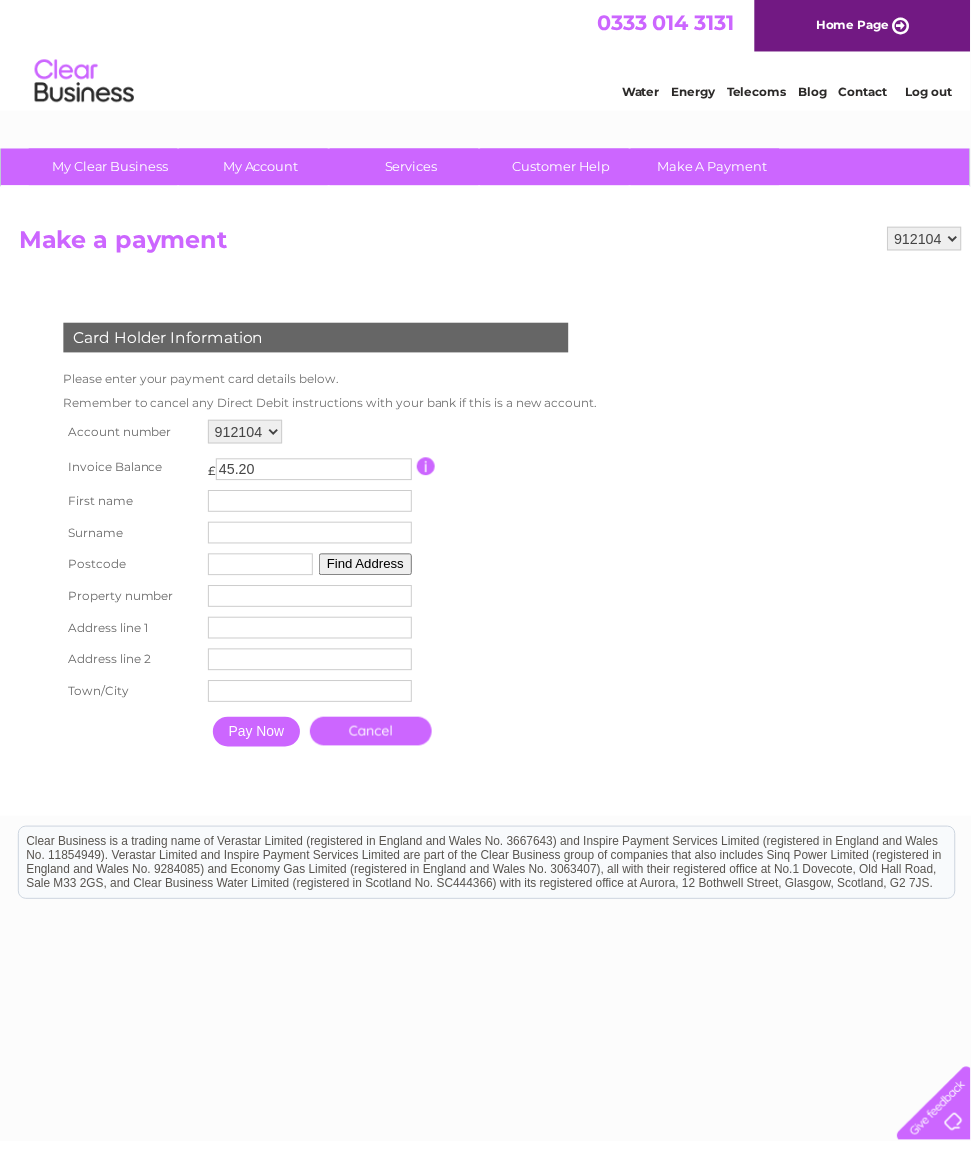 scroll, scrollTop: 0, scrollLeft: 0, axis: both 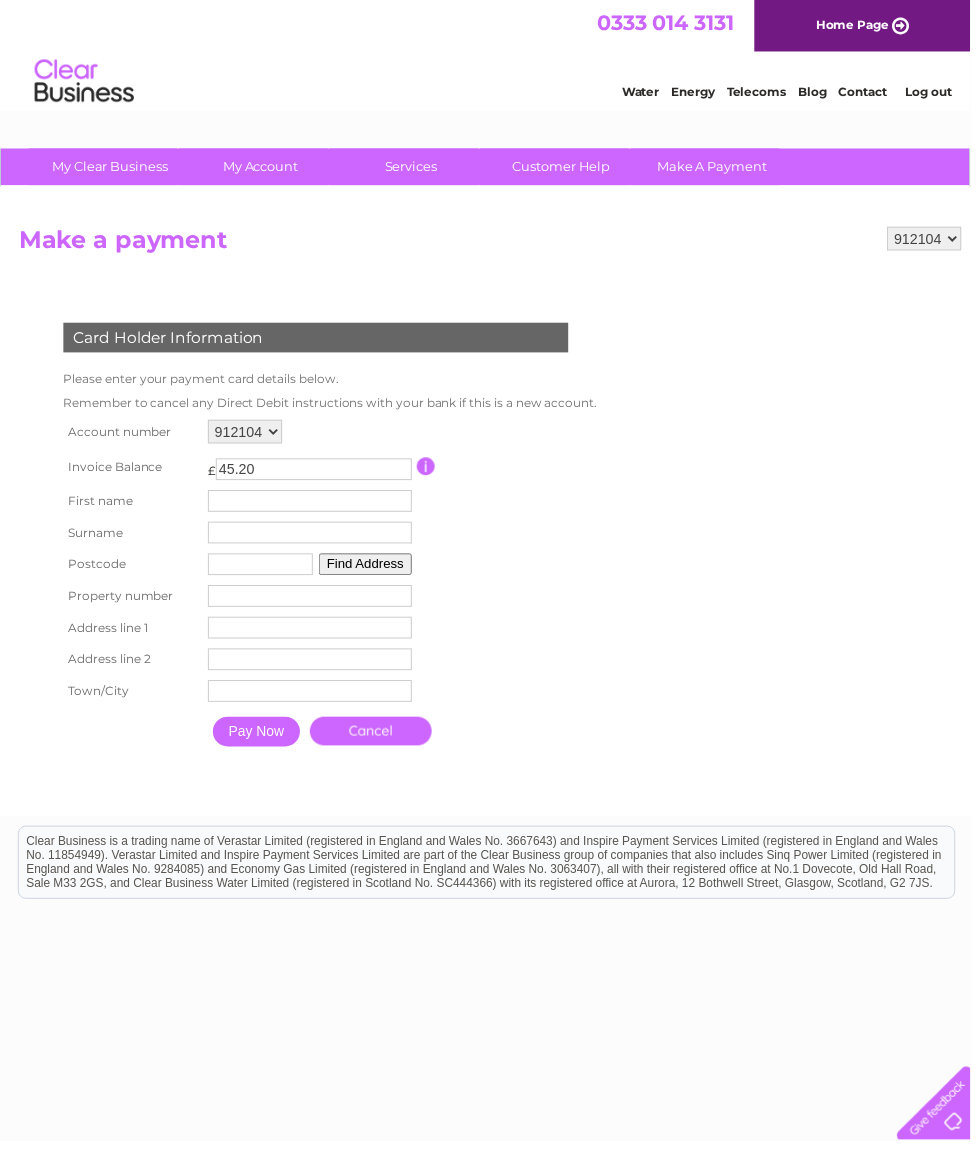 click at bounding box center [313, 506] 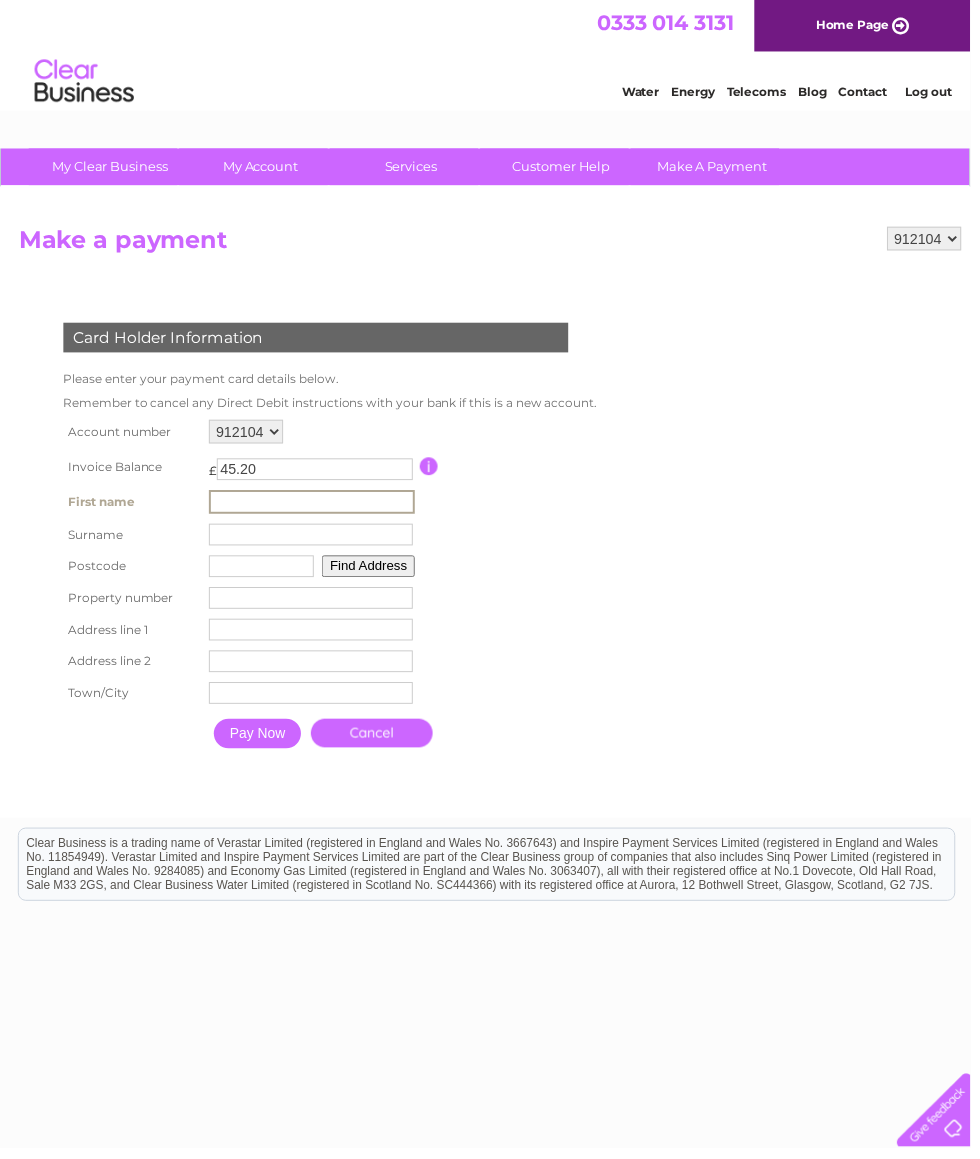 type on "[LAST]" 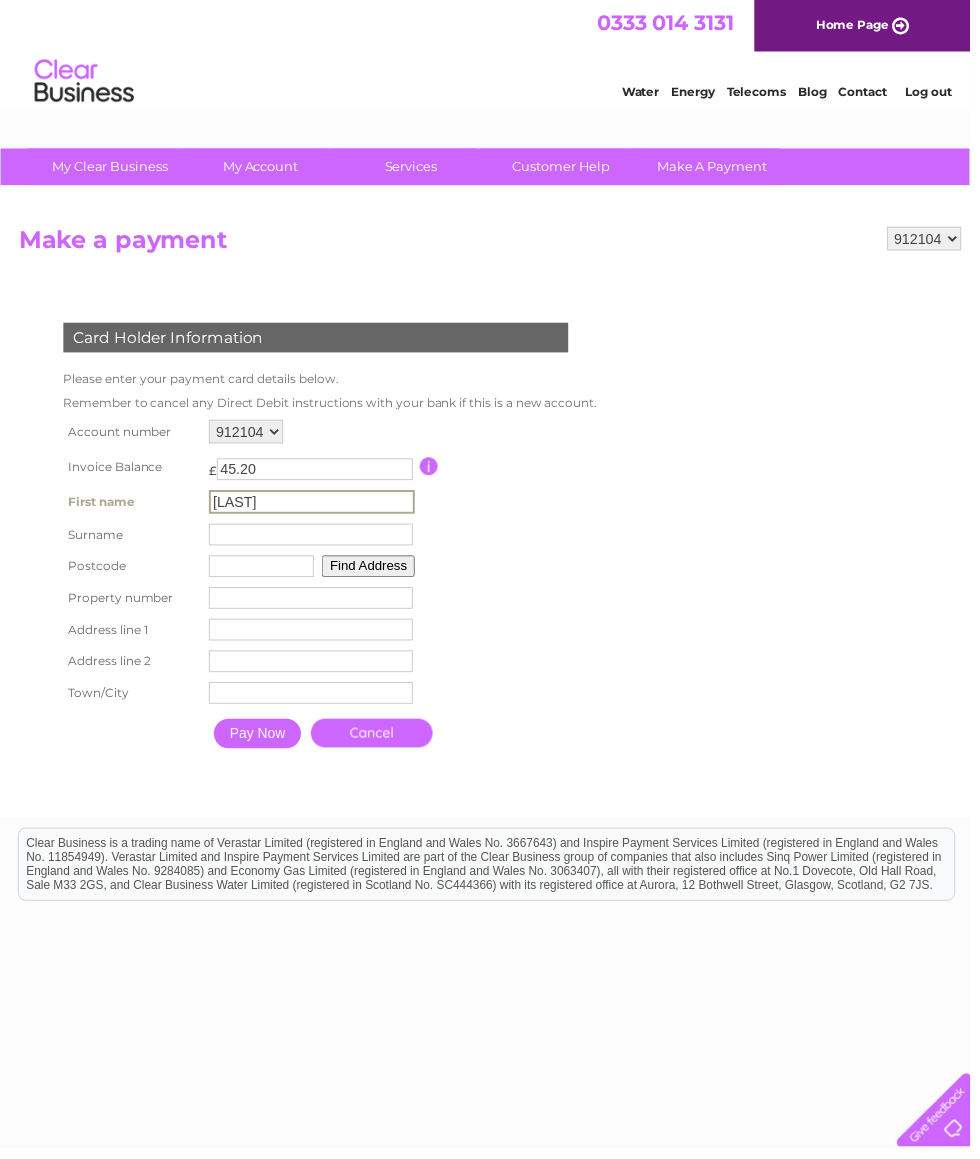 type on "[LAST]" 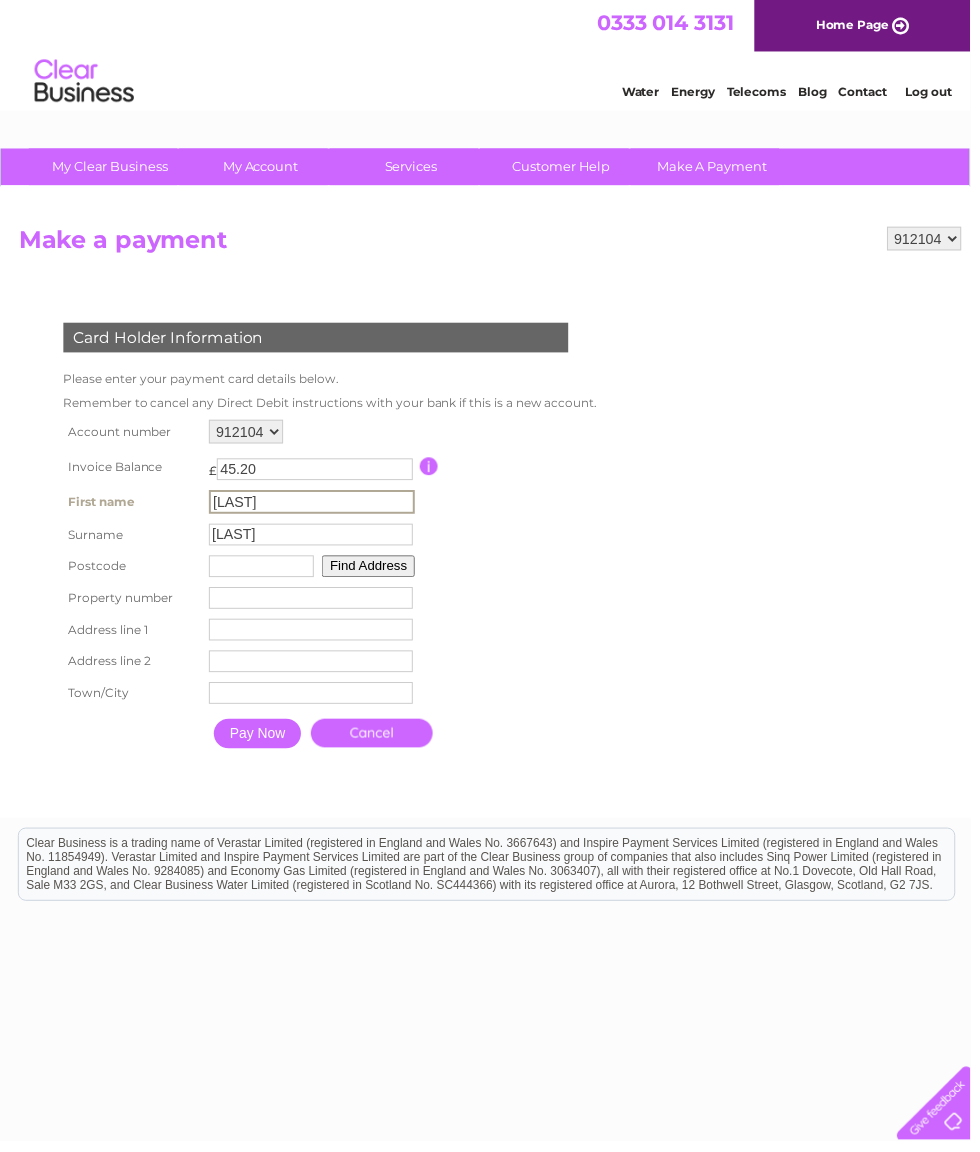 type on "[POSTAL]" 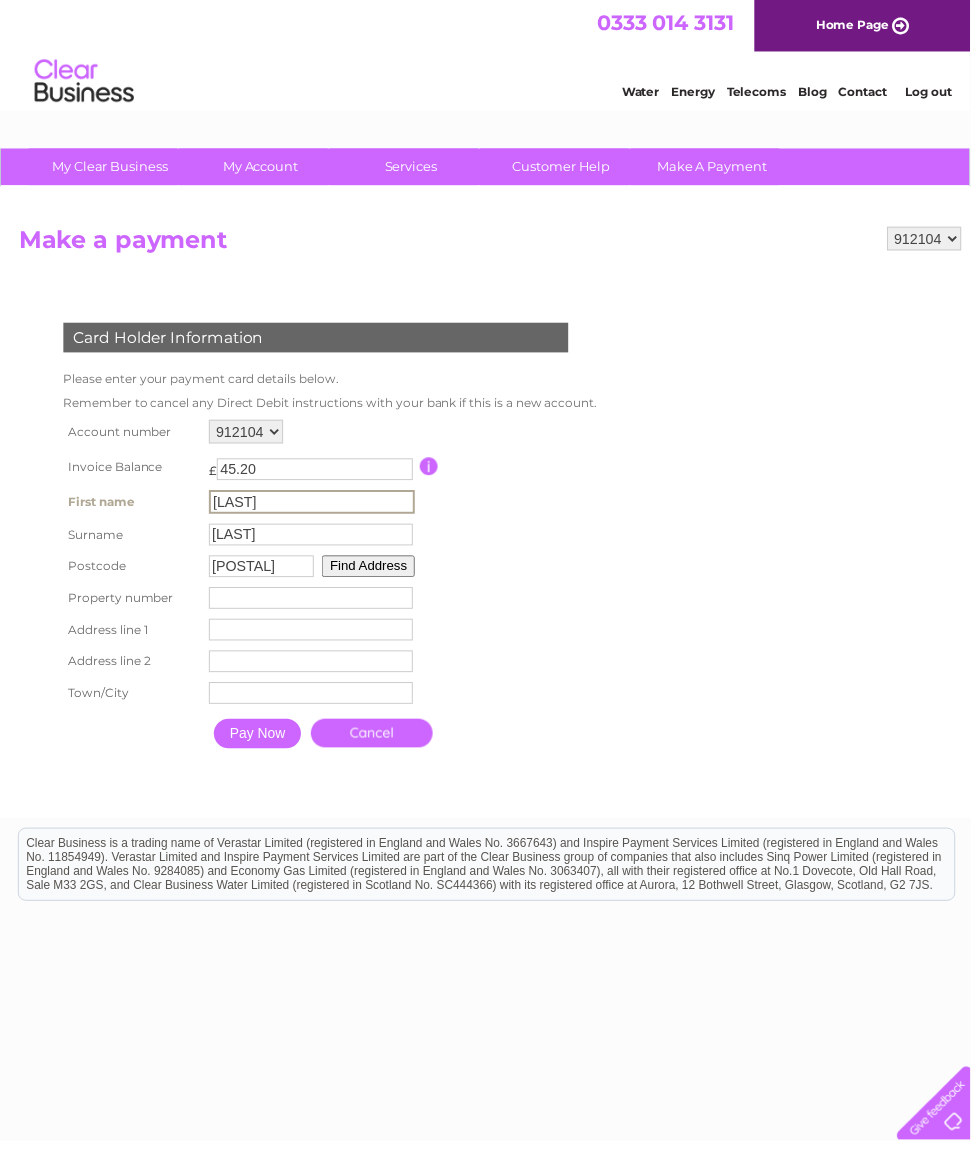type on "10" 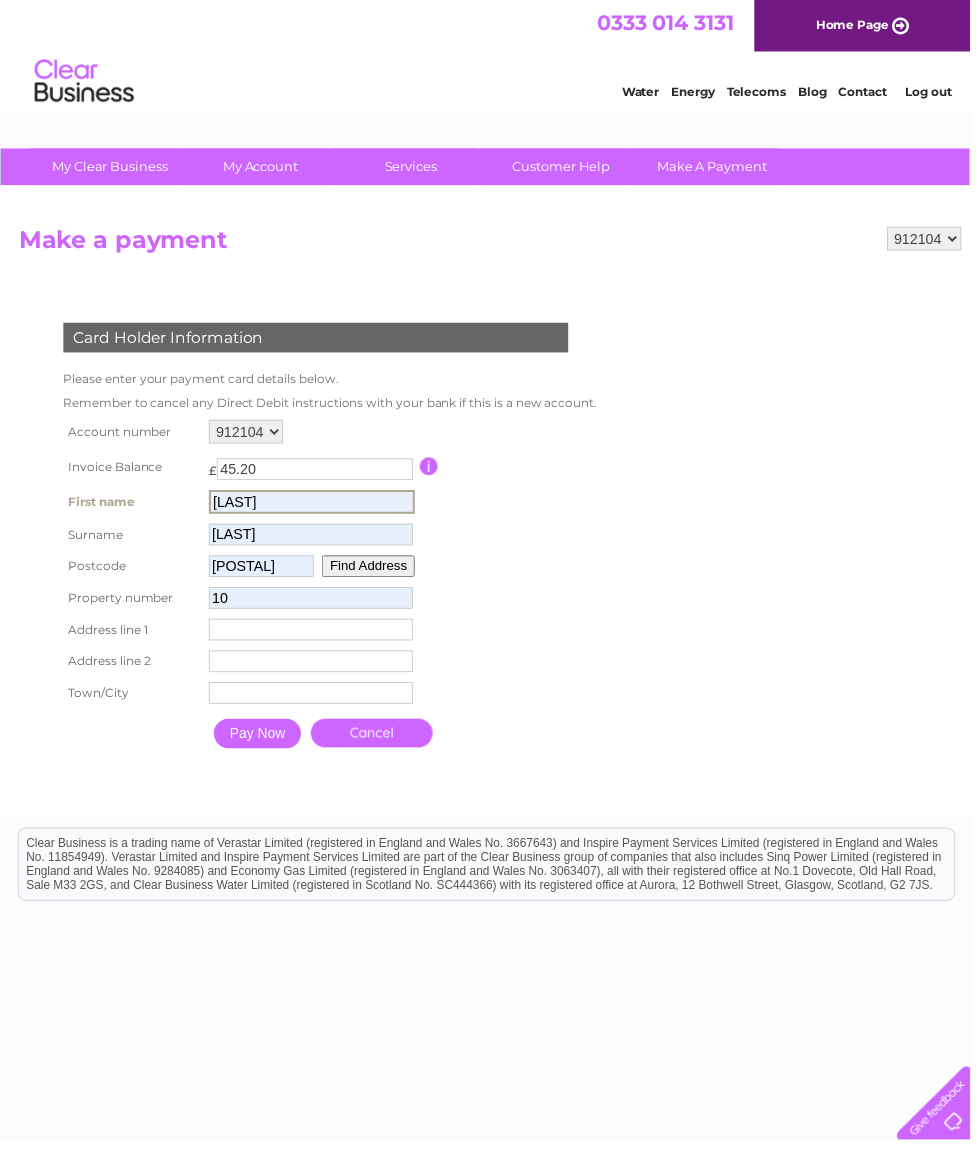 click at bounding box center [314, 636] 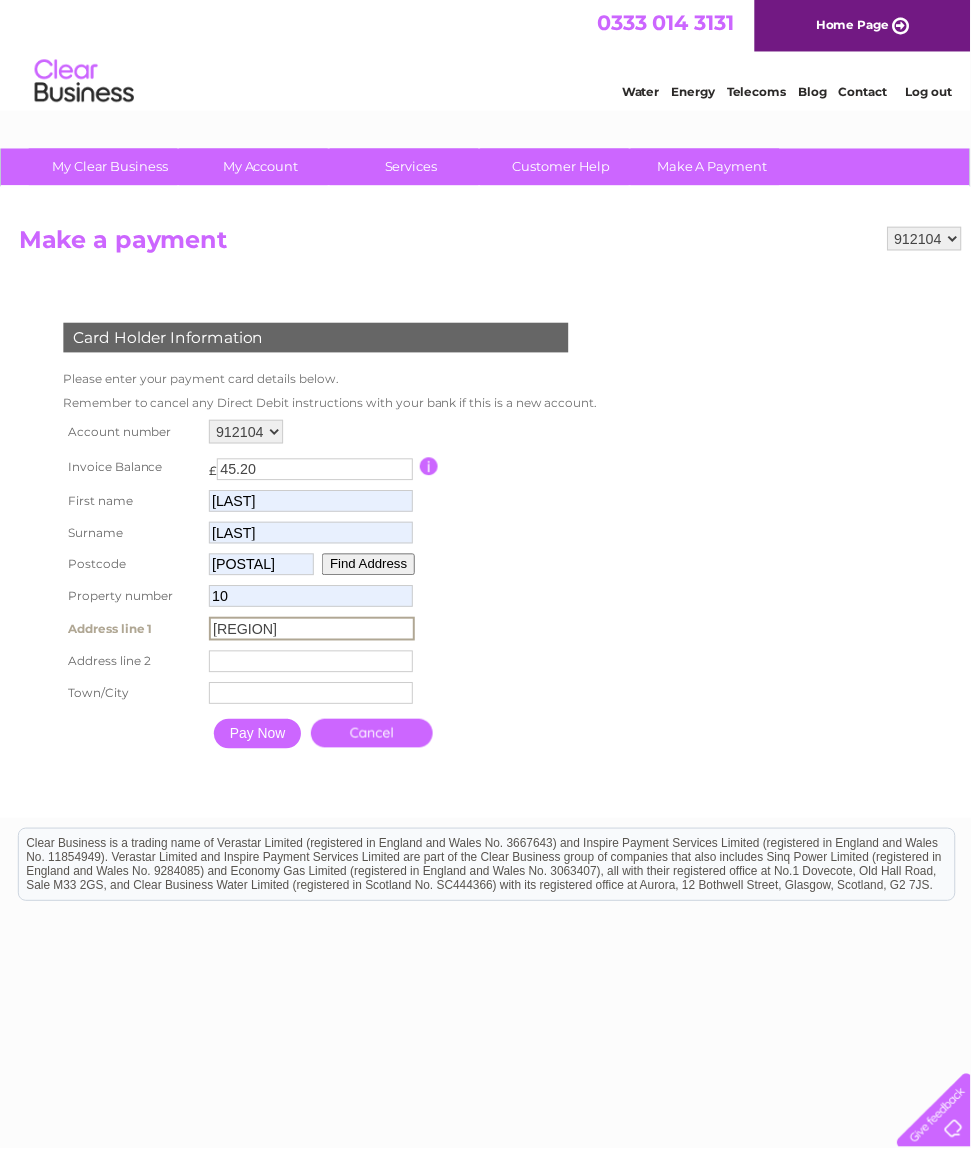type on "[REGION]" 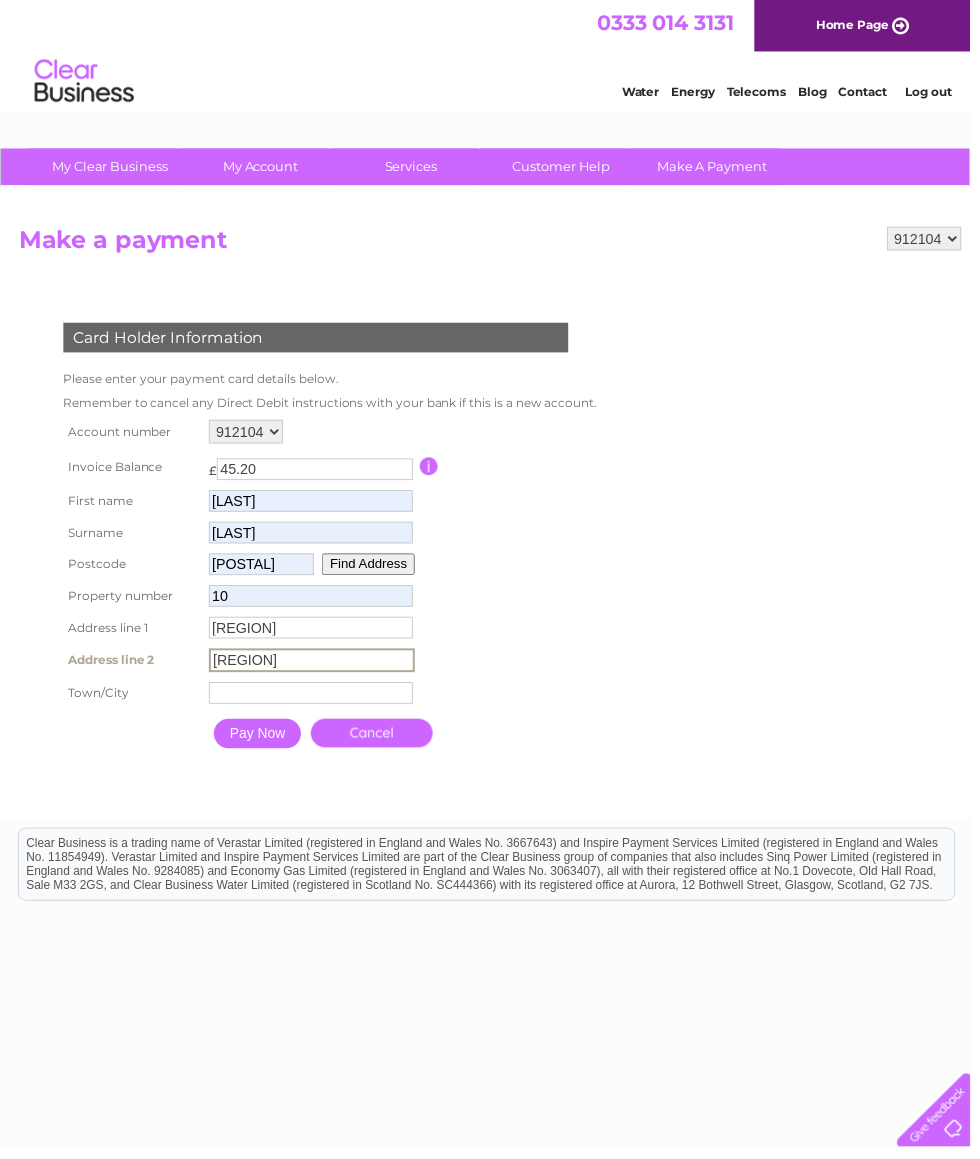 click on "Pay Now" at bounding box center (260, 741) 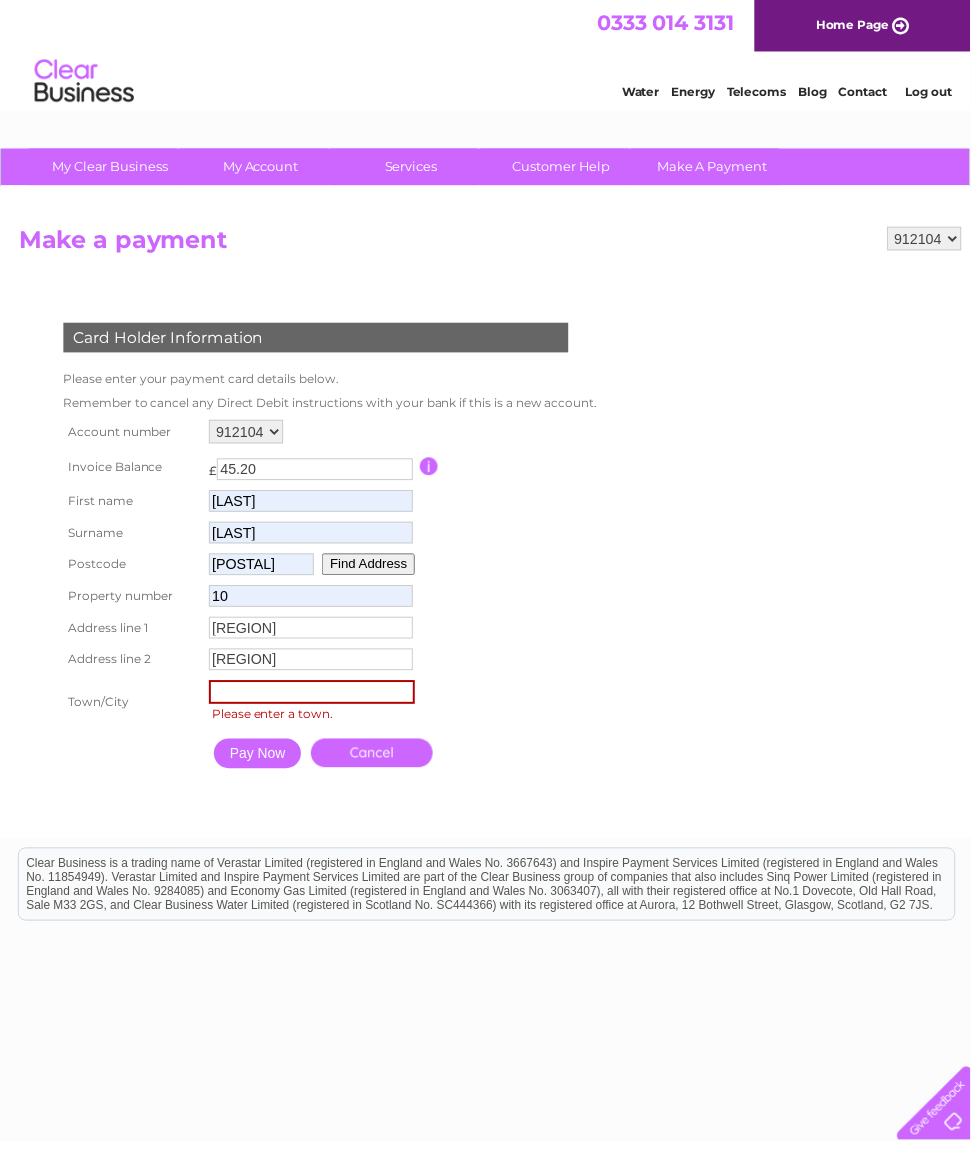 click at bounding box center (315, 699) 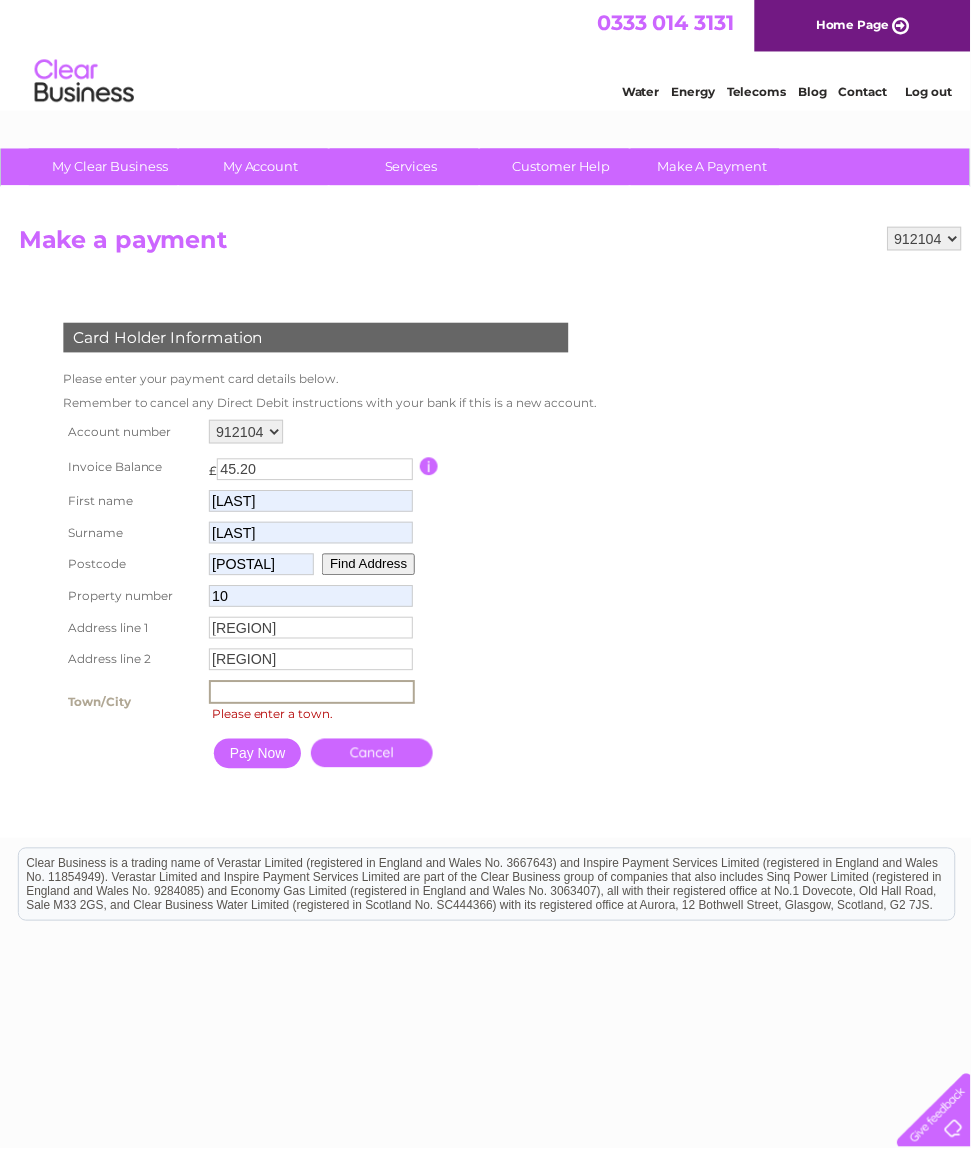 click on "[REGION]" at bounding box center [314, 666] 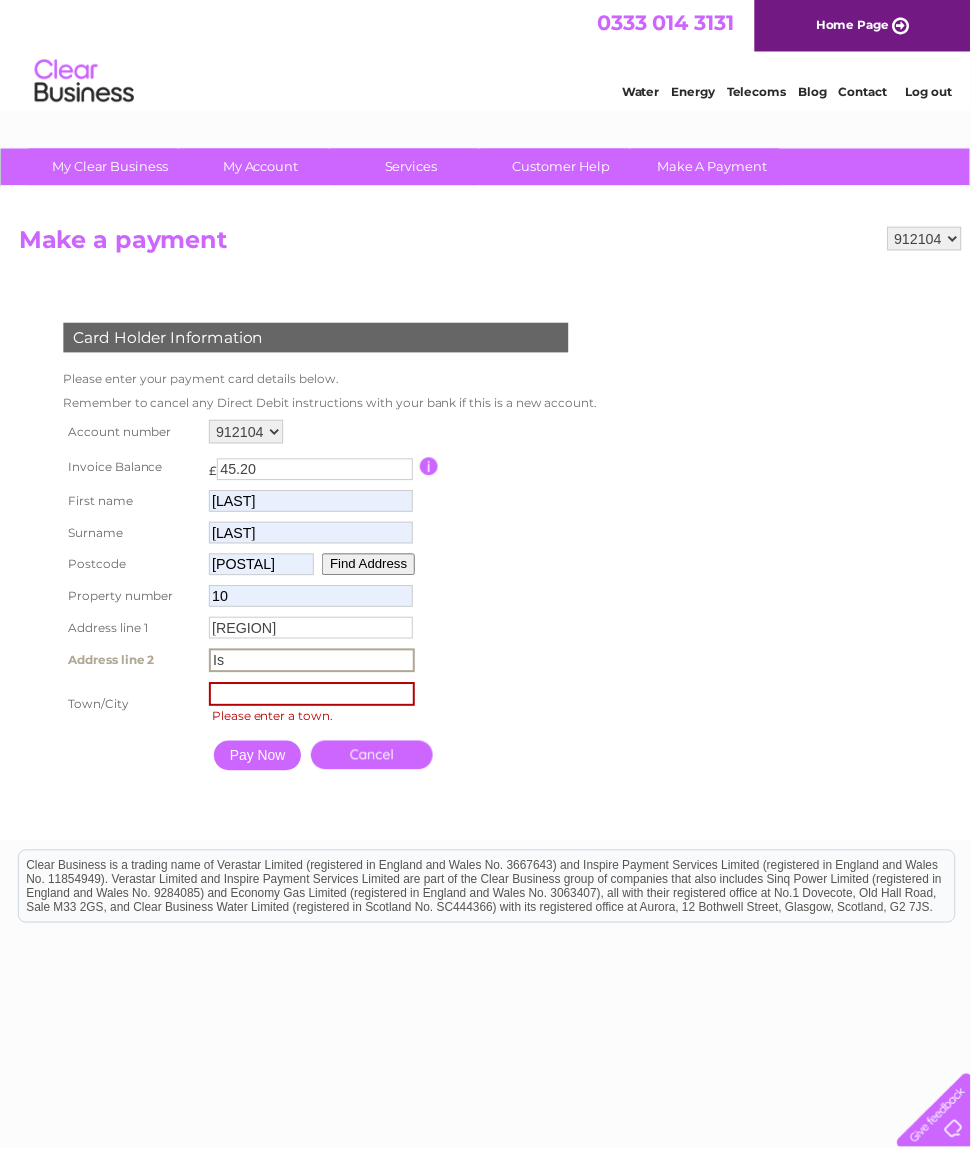 type on "I" 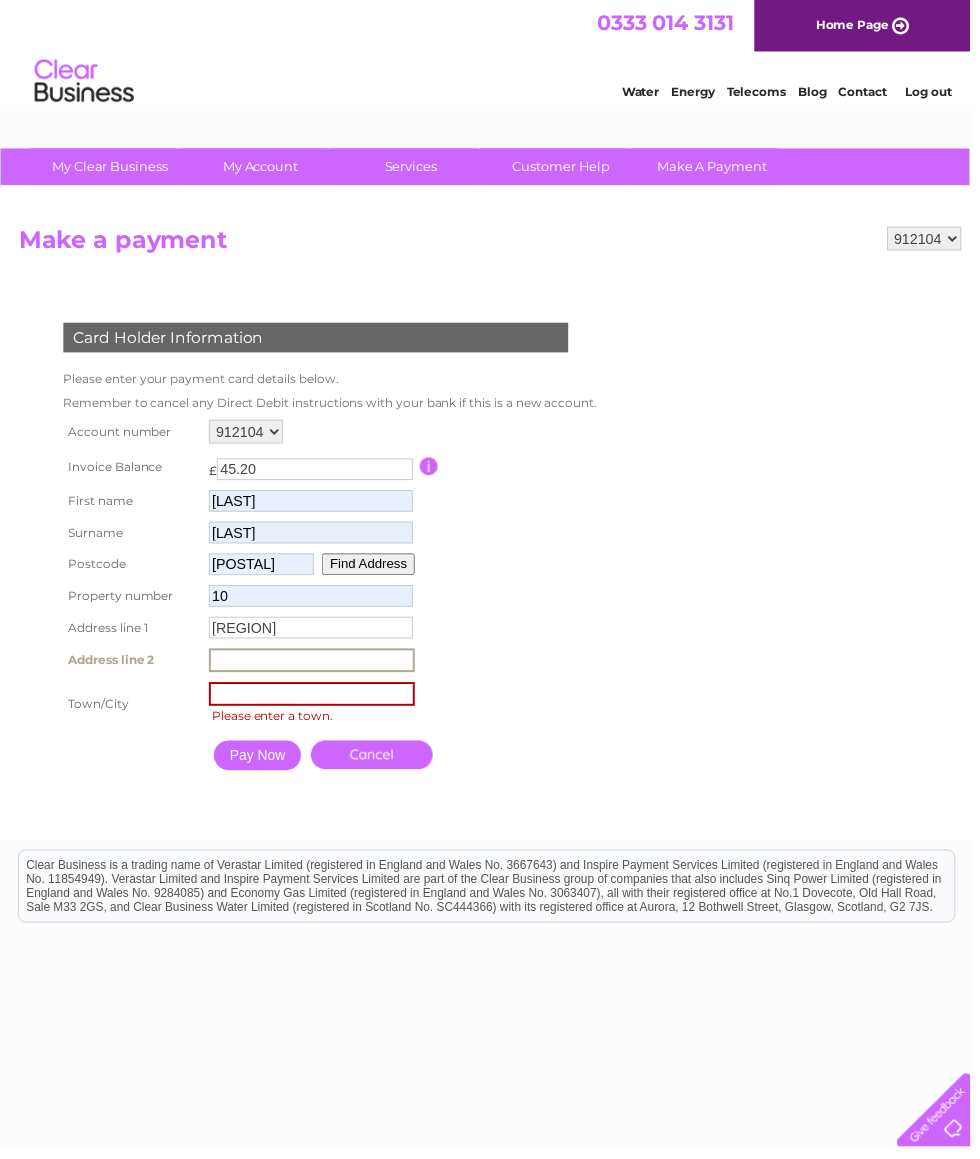 type 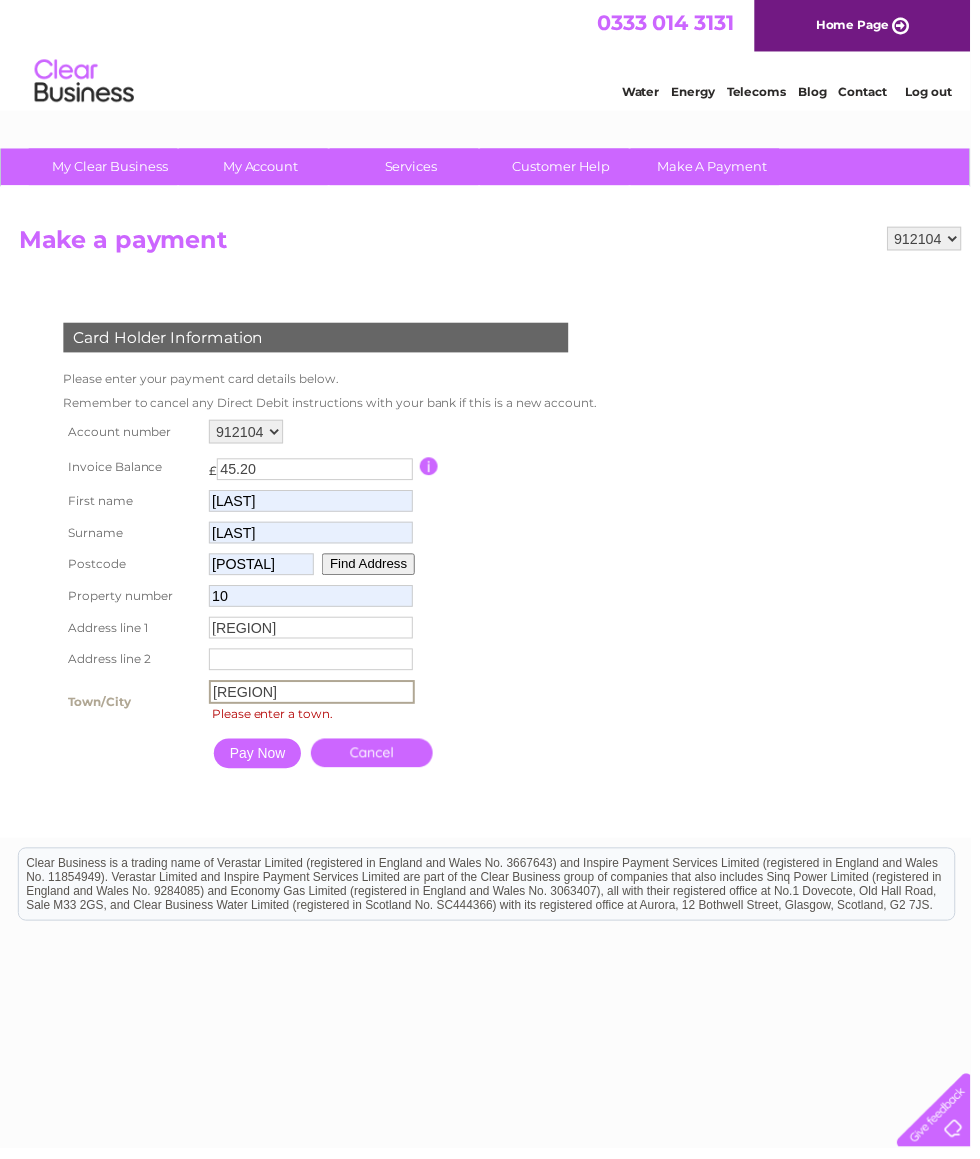 type on "[REGION]" 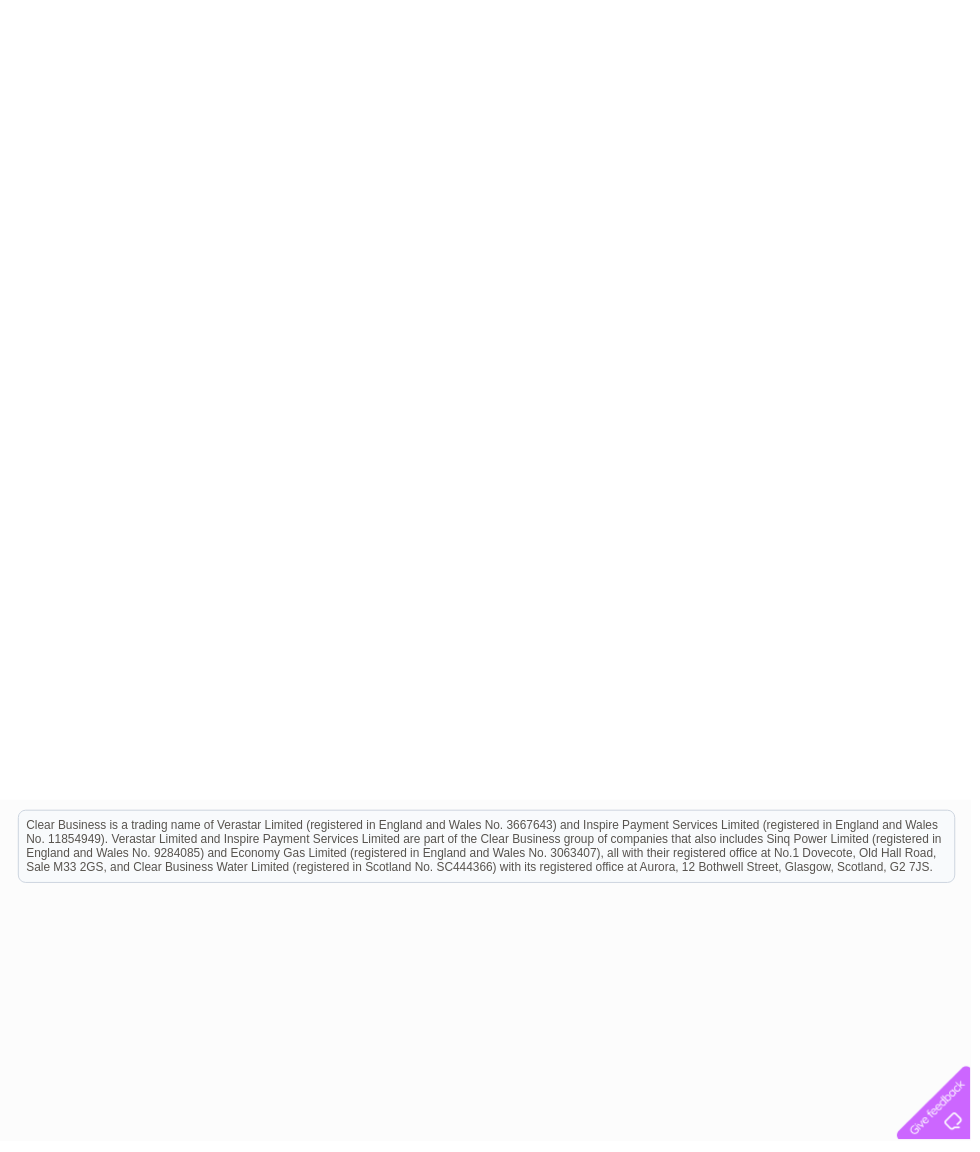 scroll, scrollTop: 401, scrollLeft: 0, axis: vertical 